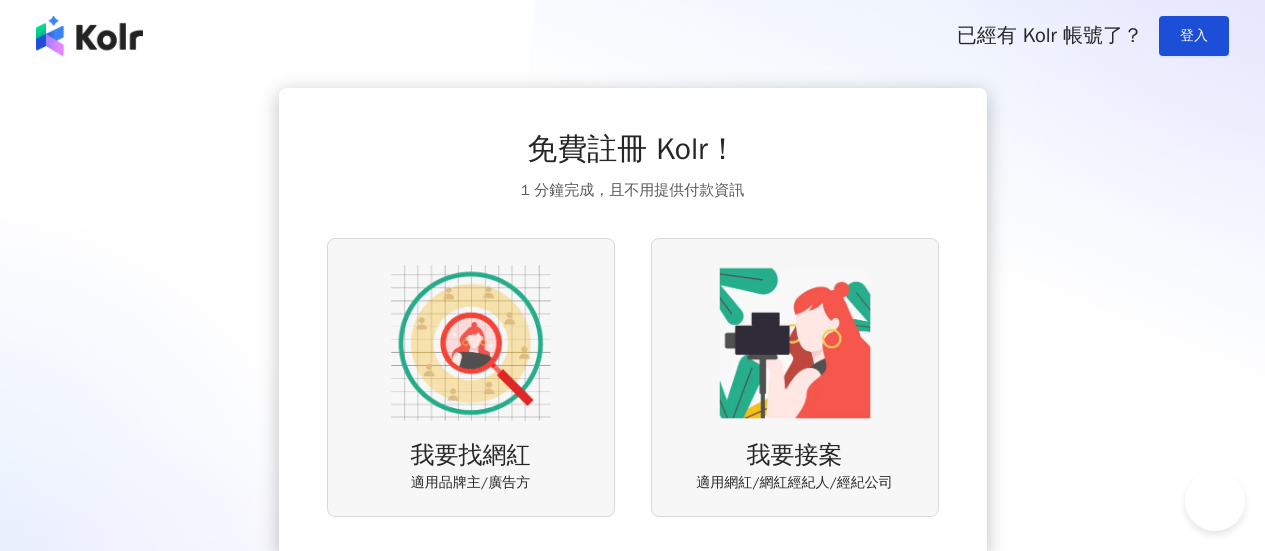 scroll, scrollTop: 0, scrollLeft: 0, axis: both 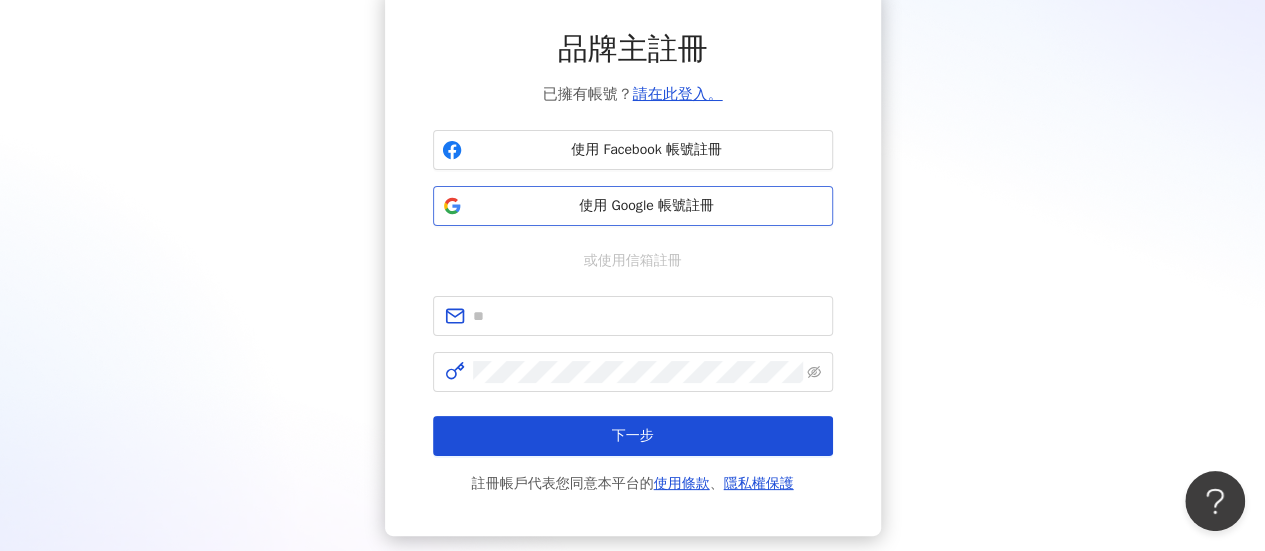 click on "使用 Google 帳號註冊" at bounding box center (647, 206) 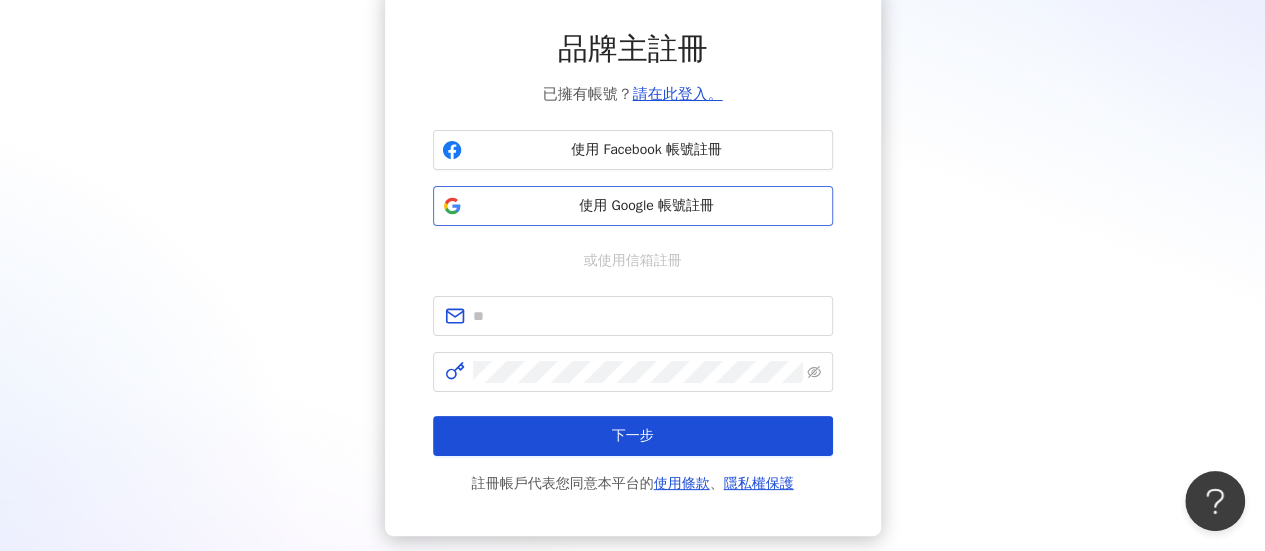 click on "使用 Google 帳號註冊" at bounding box center [647, 206] 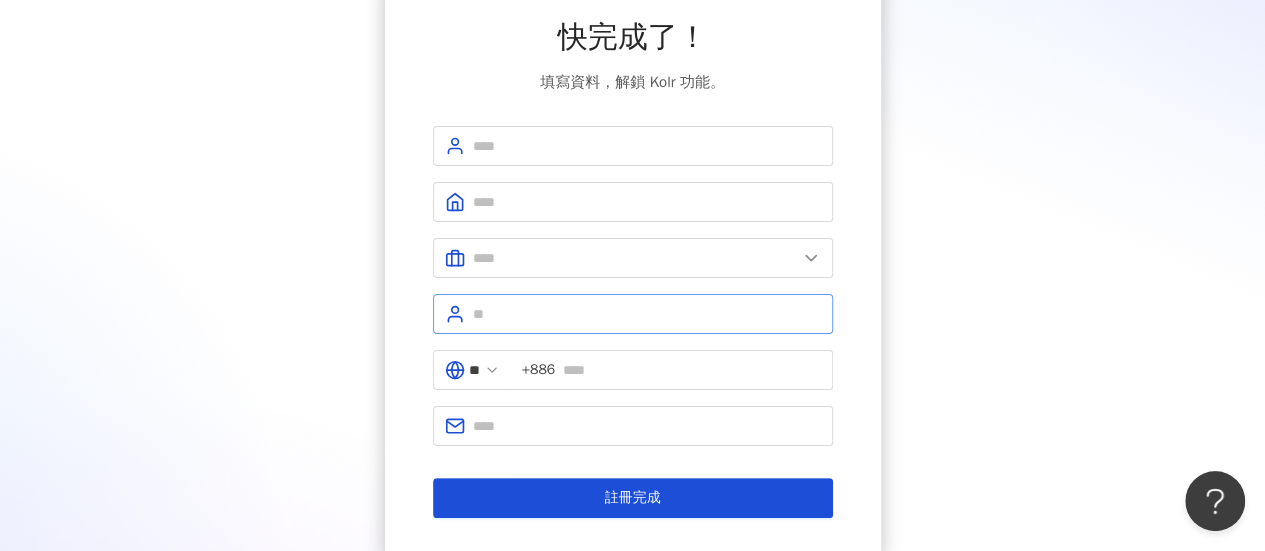 scroll, scrollTop: 0, scrollLeft: 0, axis: both 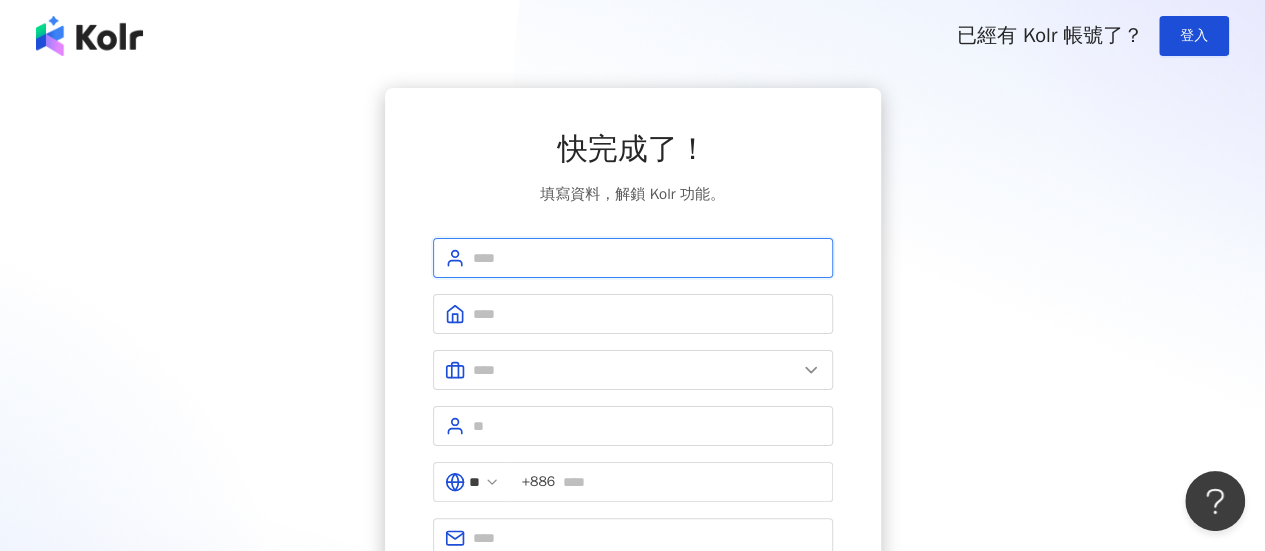 click at bounding box center (647, 258) 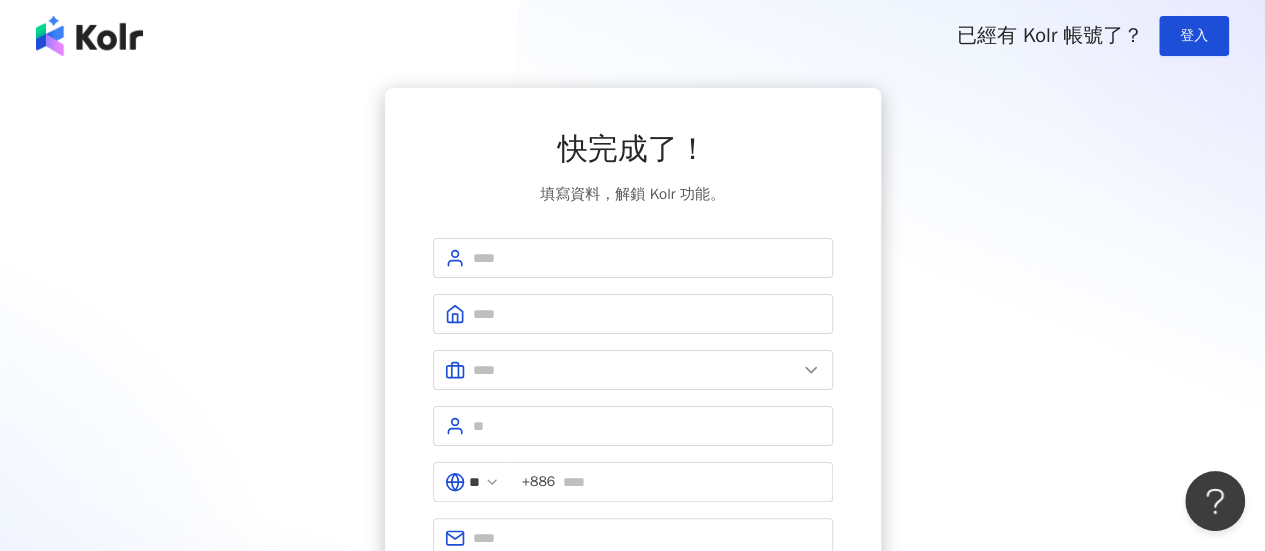 click on "快完成了！ 填寫資料，解鎖 Kolr 功能。 ** +886 註冊完成" at bounding box center (633, 379) 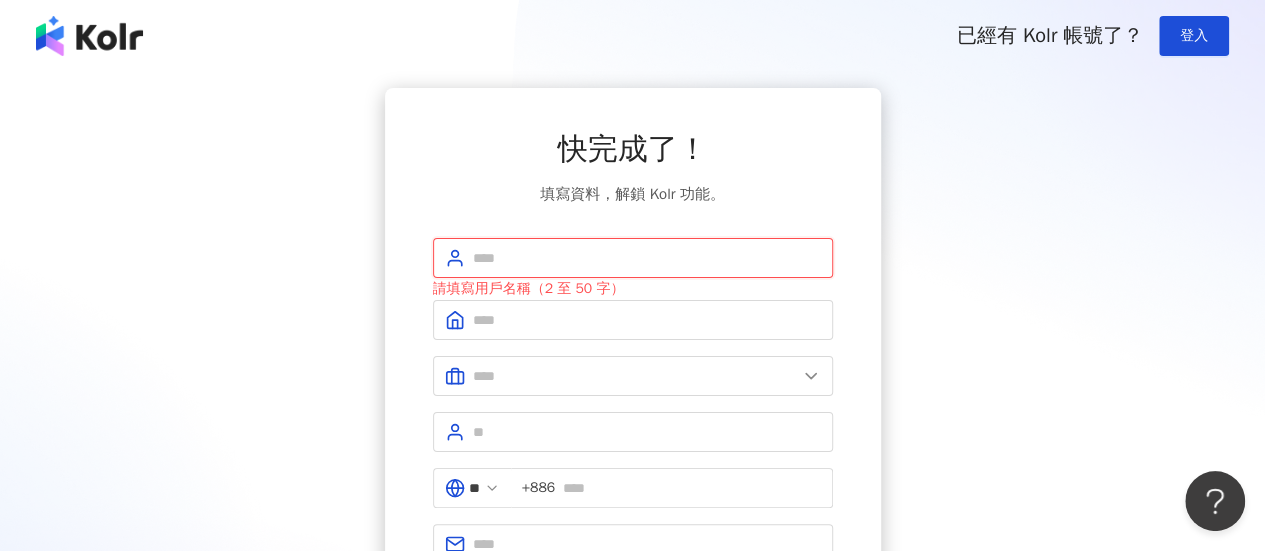 click at bounding box center [647, 258] 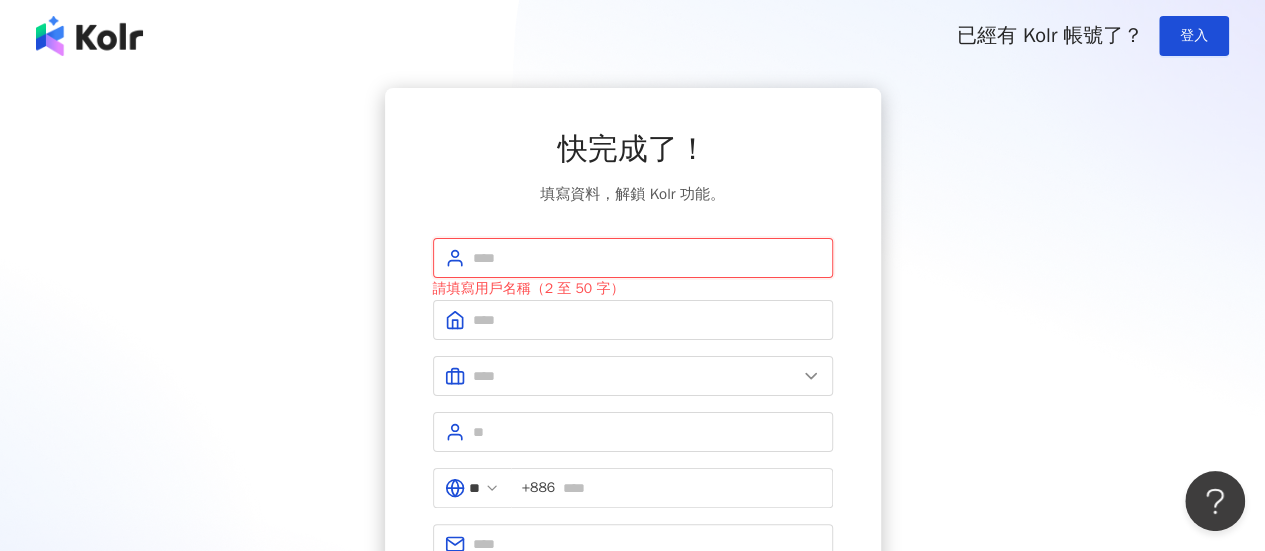 type on "*" 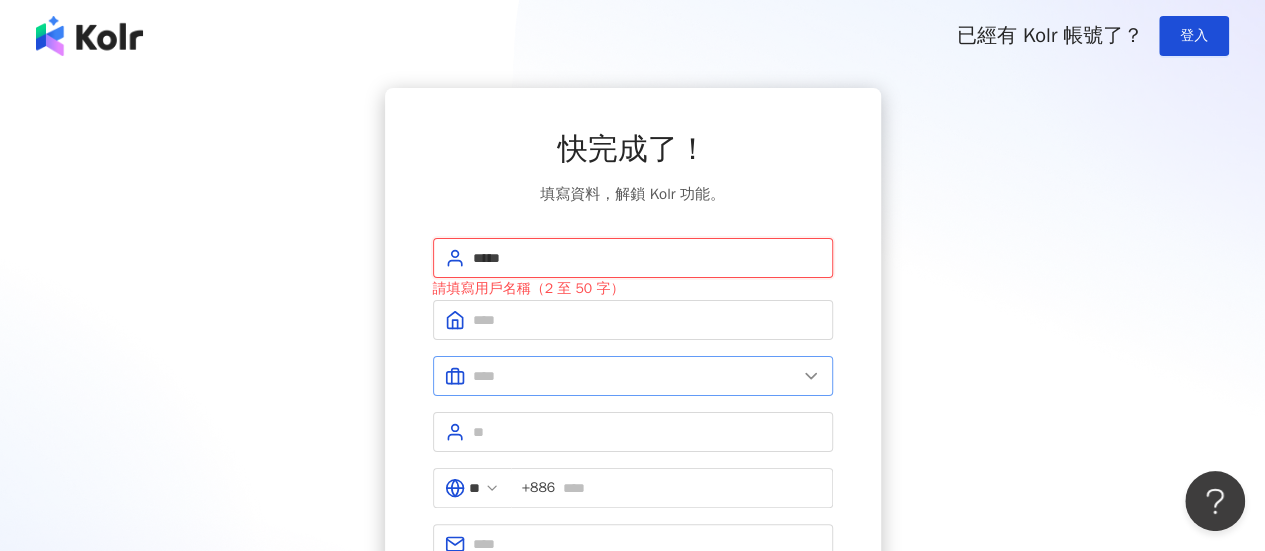 type on "*****" 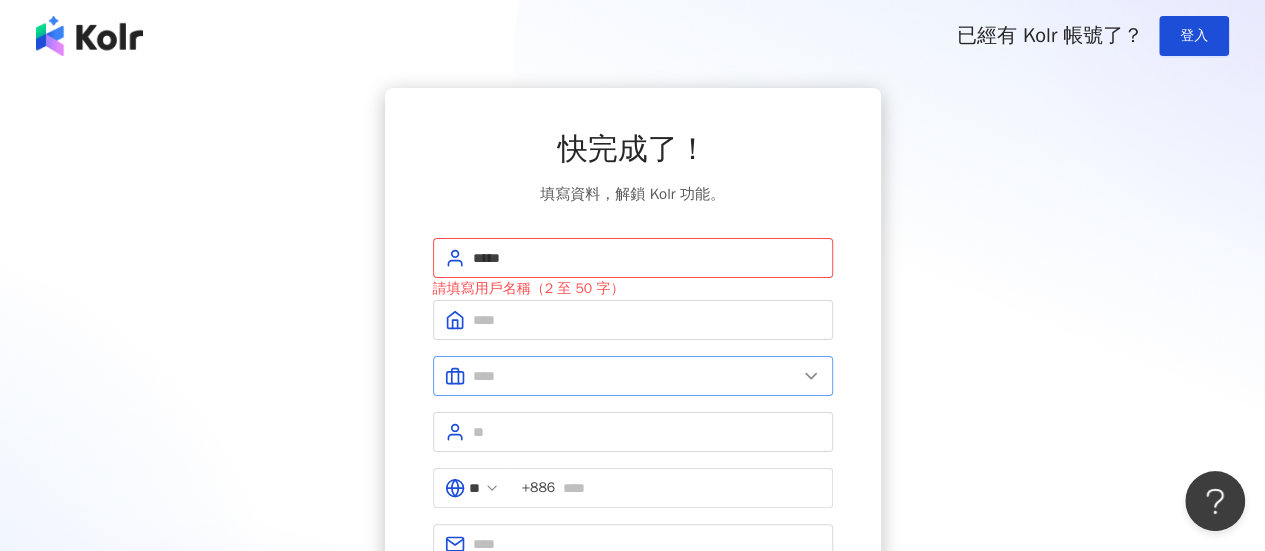 click at bounding box center [633, 376] 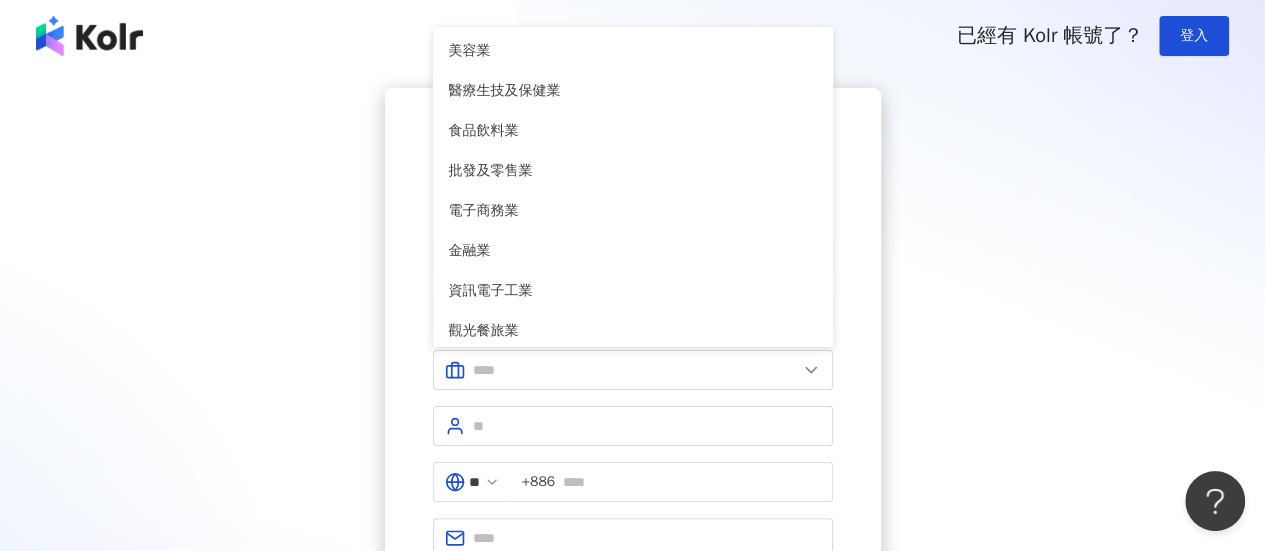 click on "快完成了！ 填寫資料，解鎖 Kolr 功能。 ***** 美容業 醫療生技及保健業 食品飲料業 批發及零售業 電子商務業 金融業 資訊電子工業 觀光餐旅業 遊戲業 通訊業 娛樂媒體業 教育業 政府及社服業 廣告行銷業 營造及不動產業 其他 資訊軟體業 其他製造業 ** +886 註冊完成" at bounding box center [632, 379] 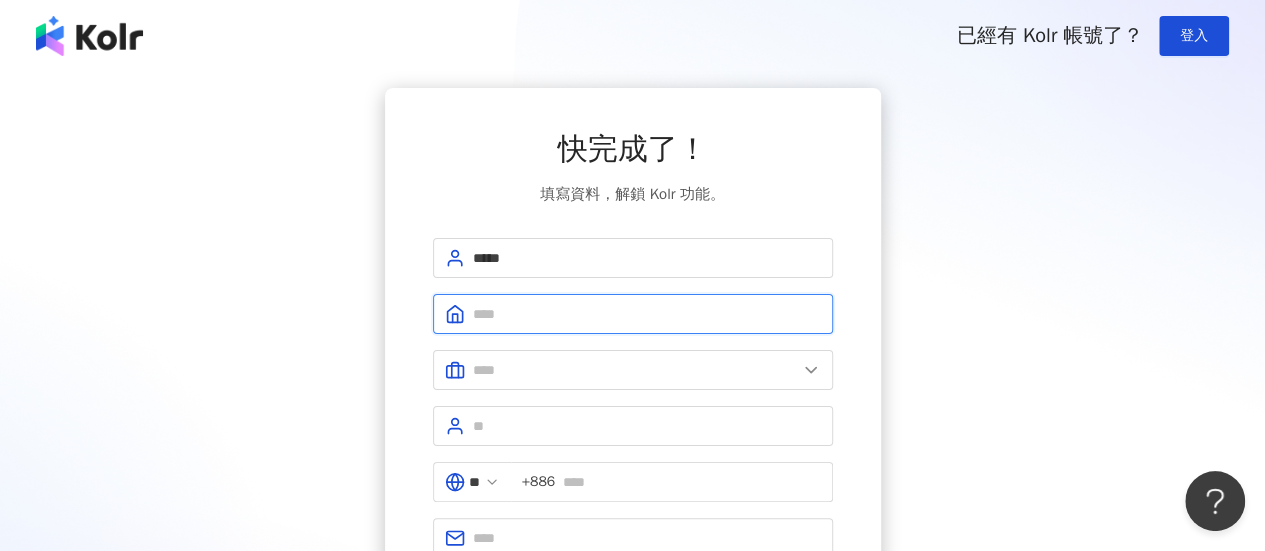 click at bounding box center (647, 314) 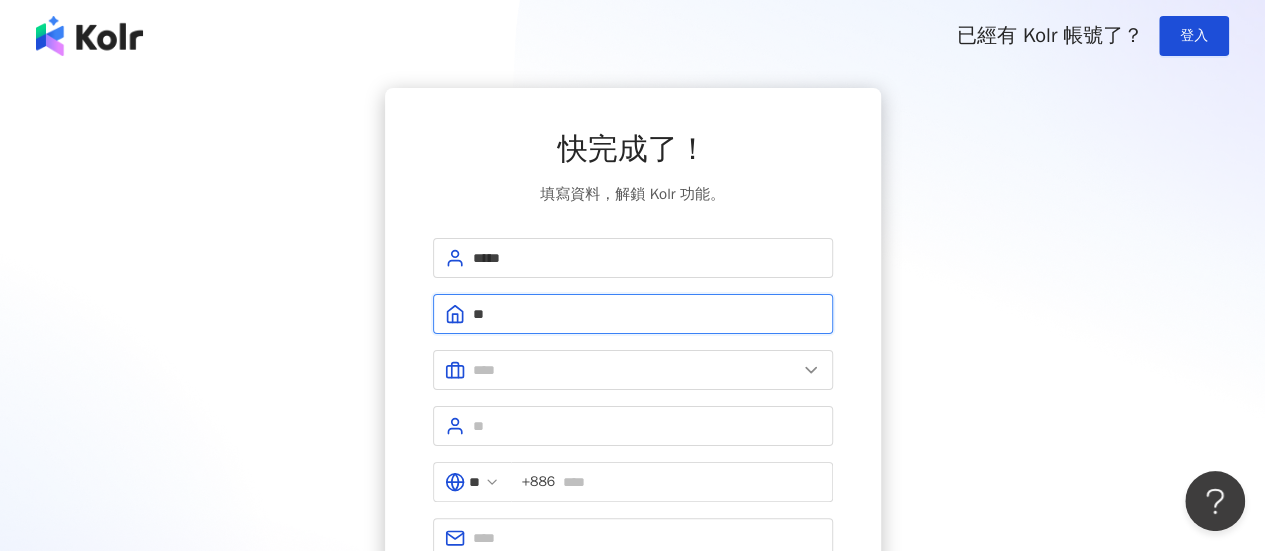 type on "**" 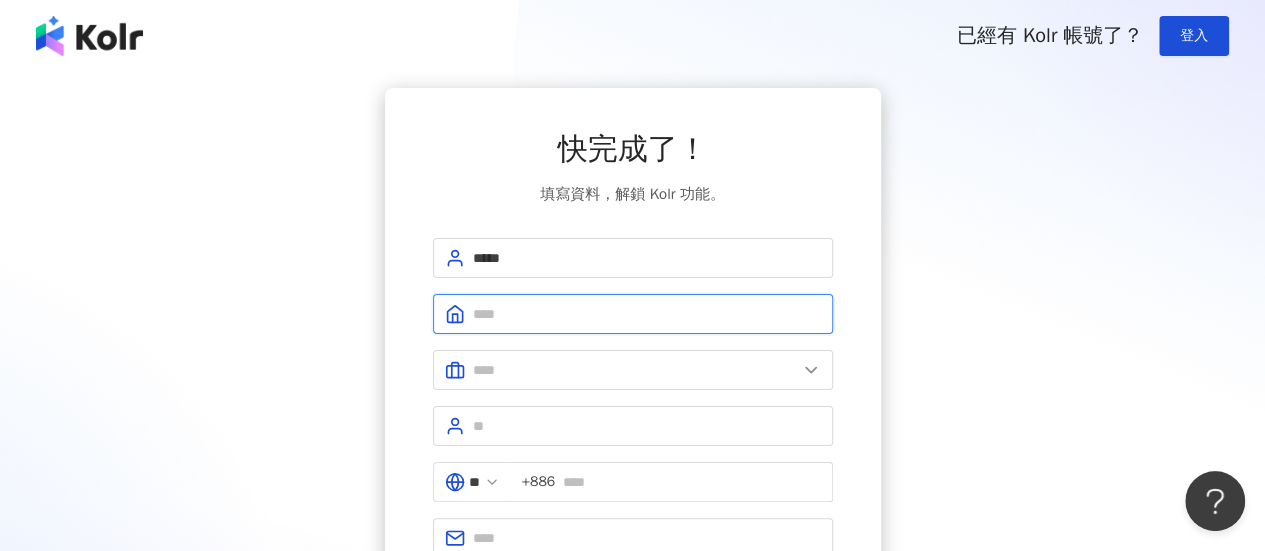 type on "*" 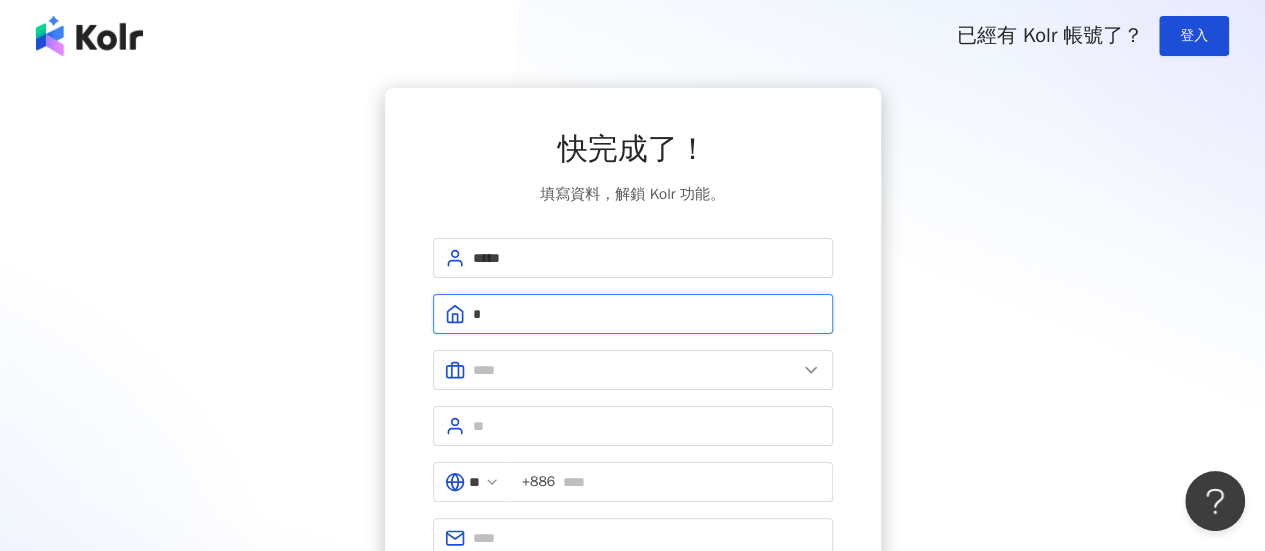 type on "*" 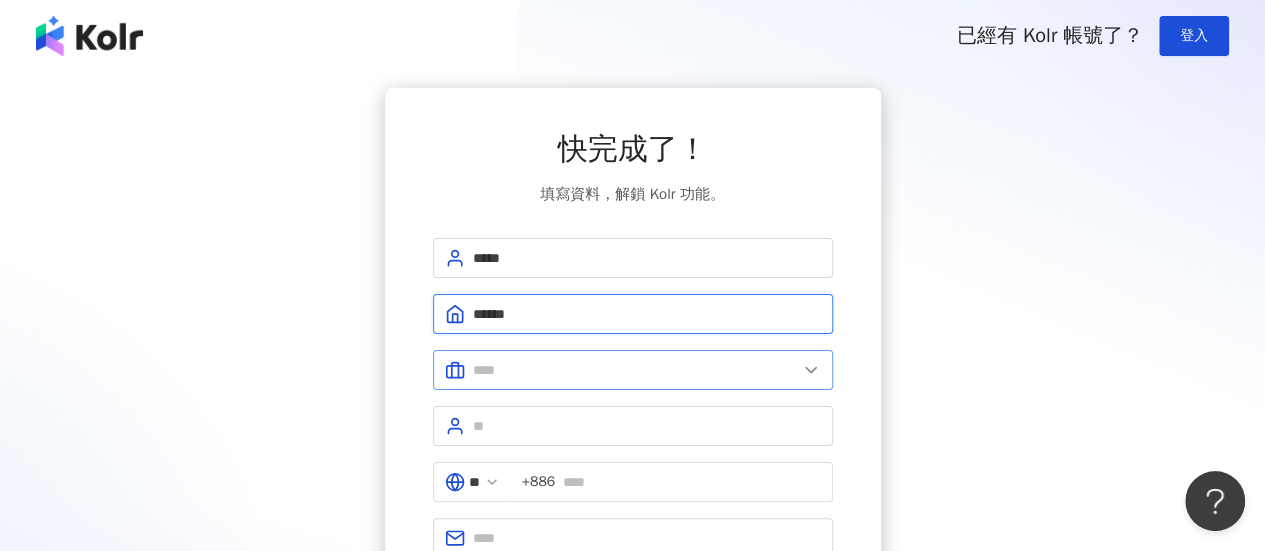 type on "******" 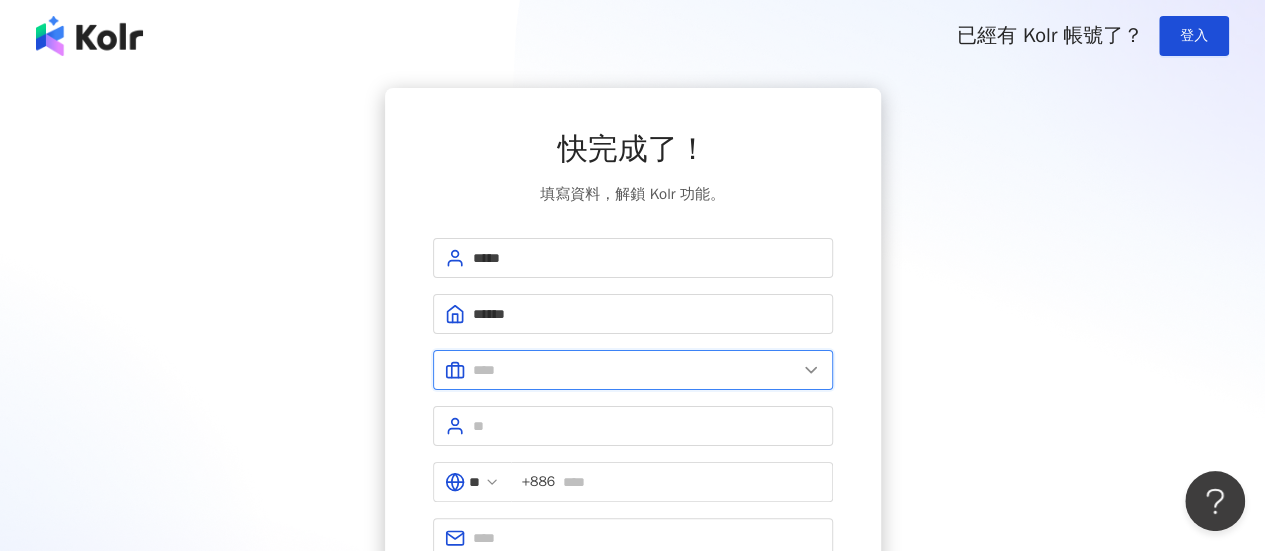 click at bounding box center (635, 370) 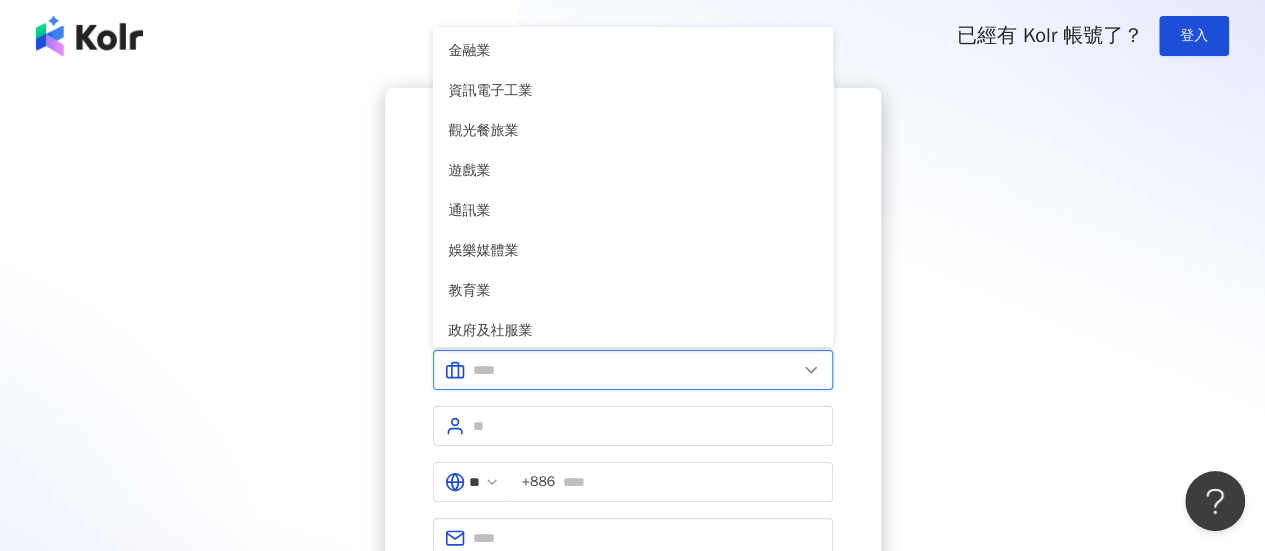 scroll, scrollTop: 400, scrollLeft: 0, axis: vertical 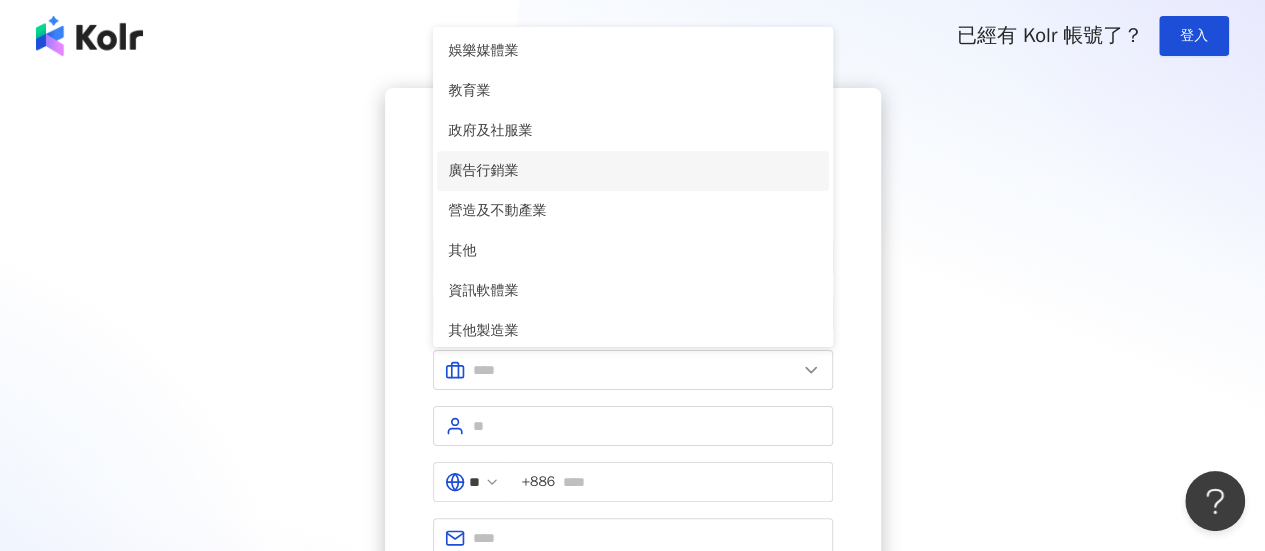 click on "廣告行銷業" at bounding box center [633, 171] 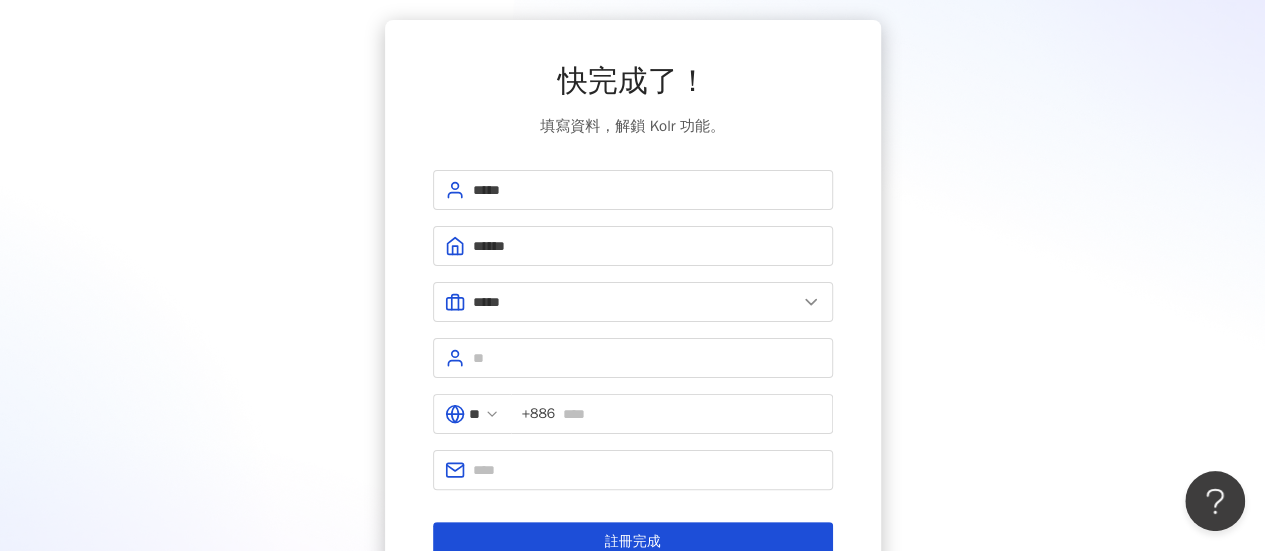 scroll, scrollTop: 100, scrollLeft: 0, axis: vertical 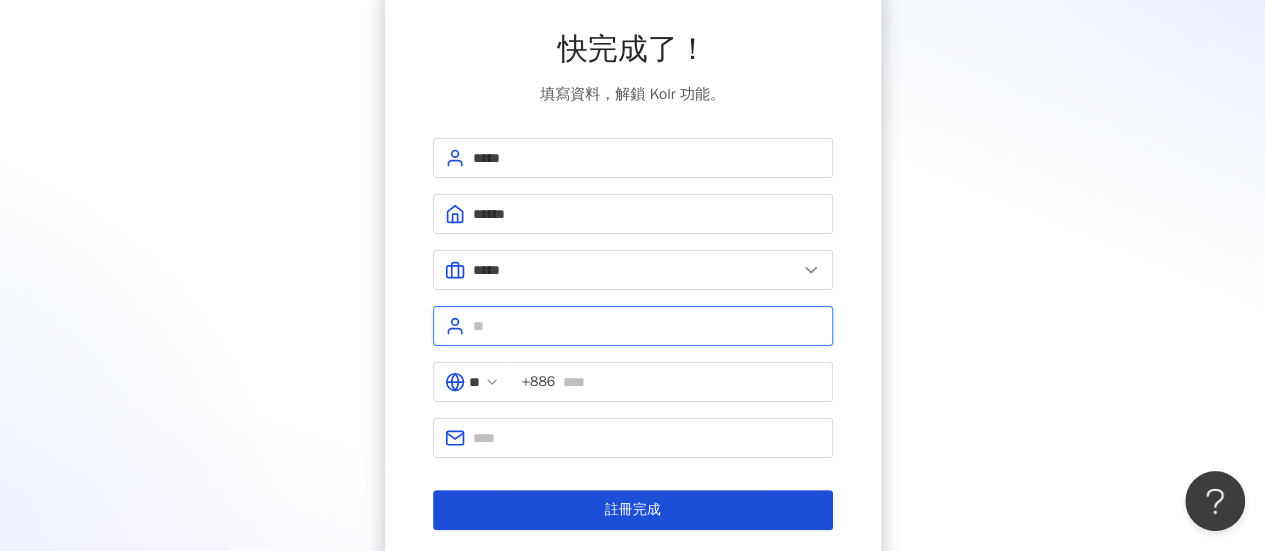 click at bounding box center [647, 326] 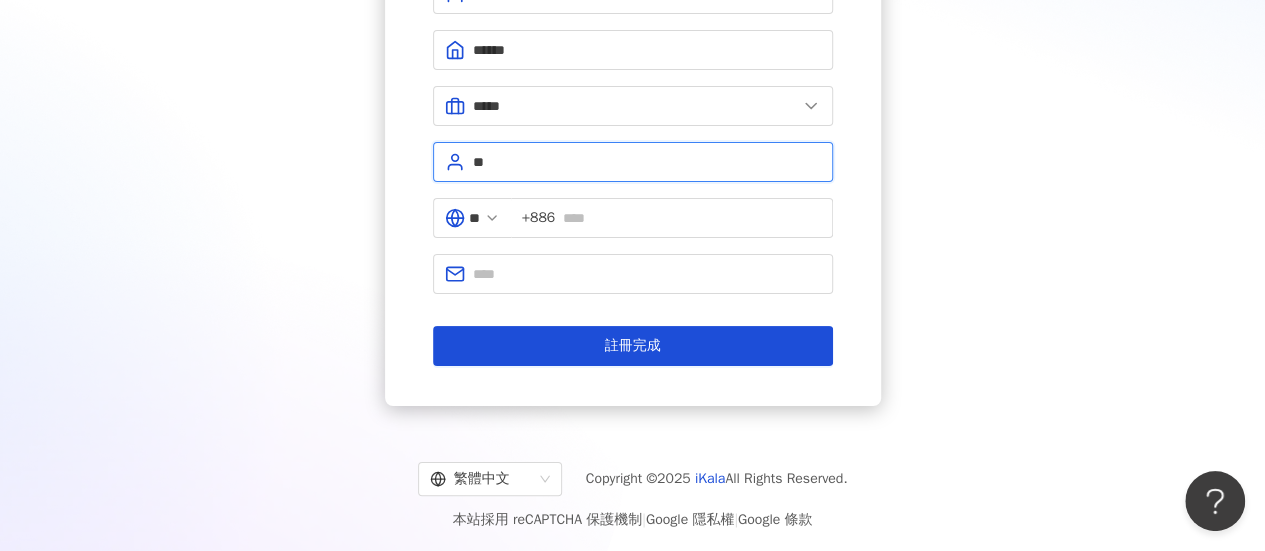 scroll, scrollTop: 264, scrollLeft: 0, axis: vertical 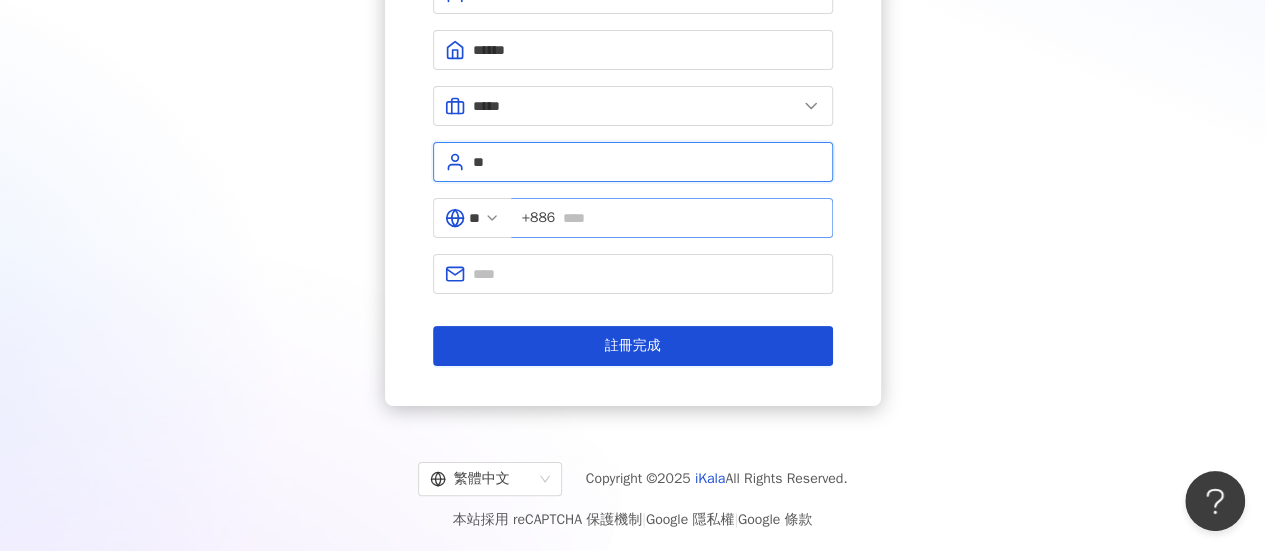 type on "**" 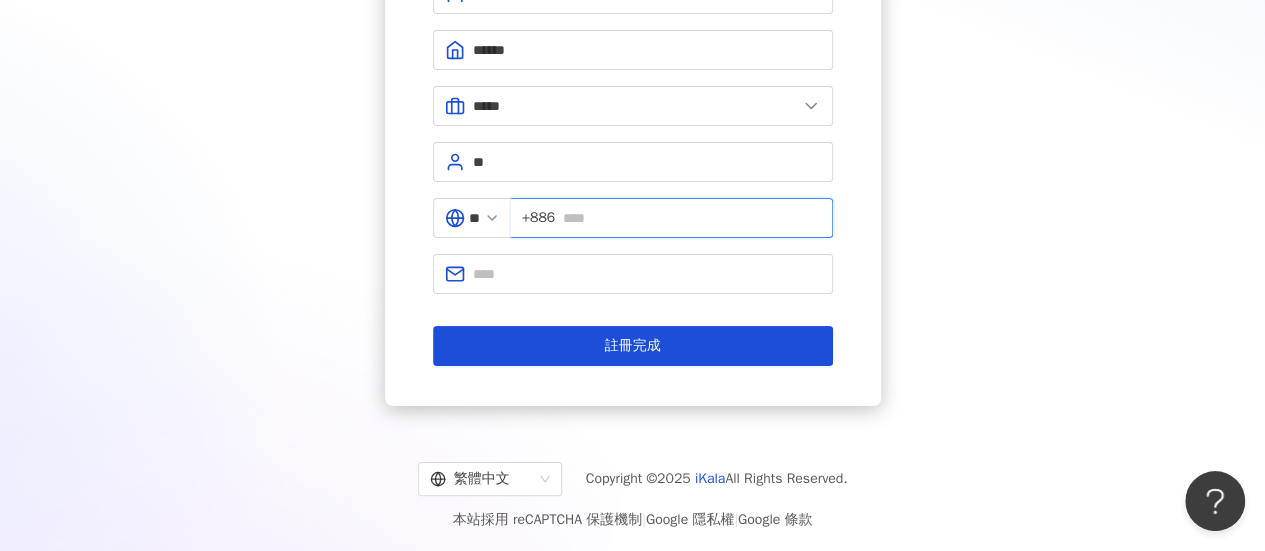 click at bounding box center (691, 218) 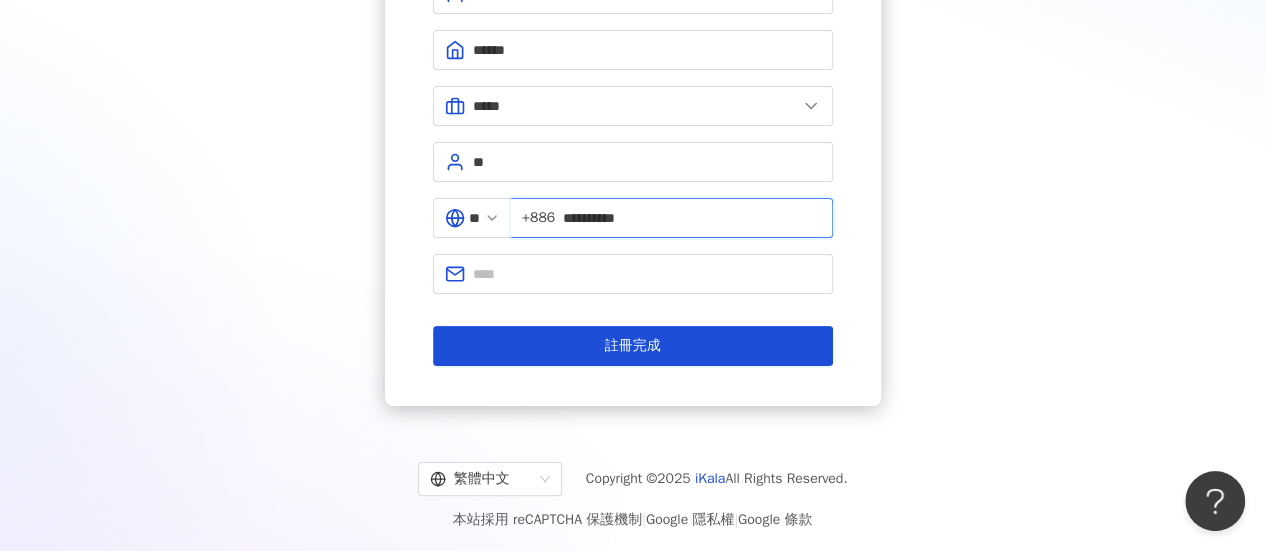 click on "**********" at bounding box center [691, 218] 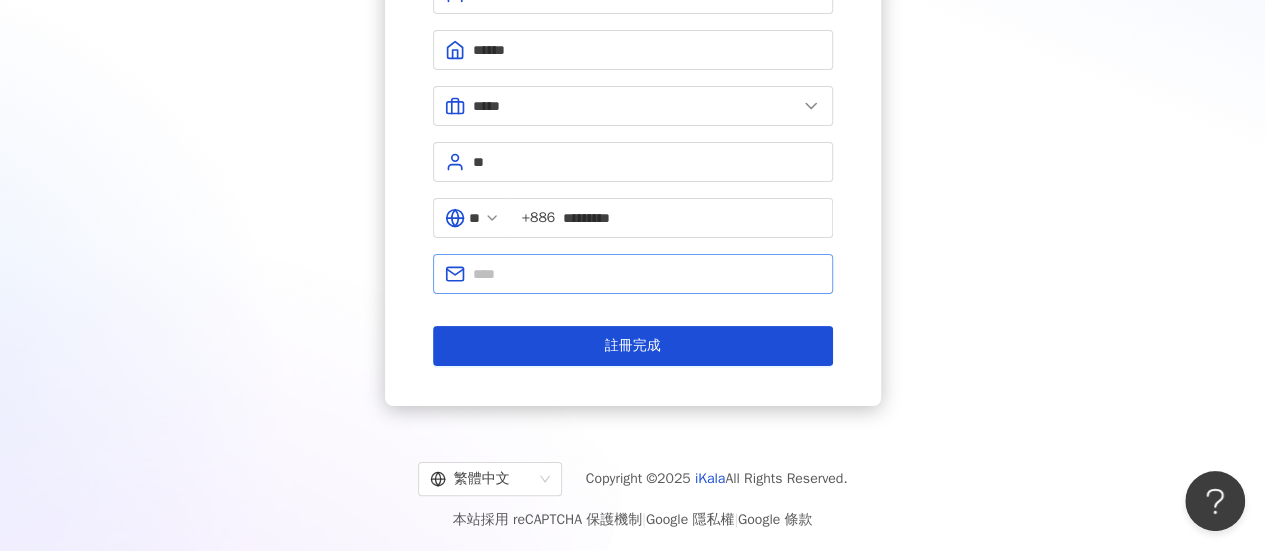 click at bounding box center (633, 274) 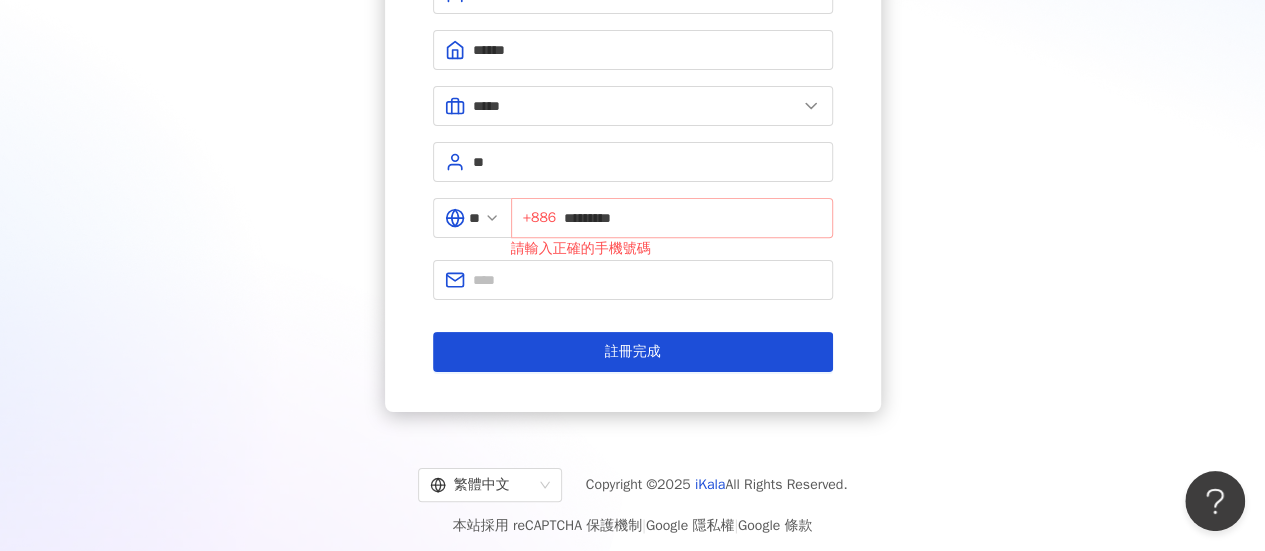 click on "+886 *********" at bounding box center [672, 218] 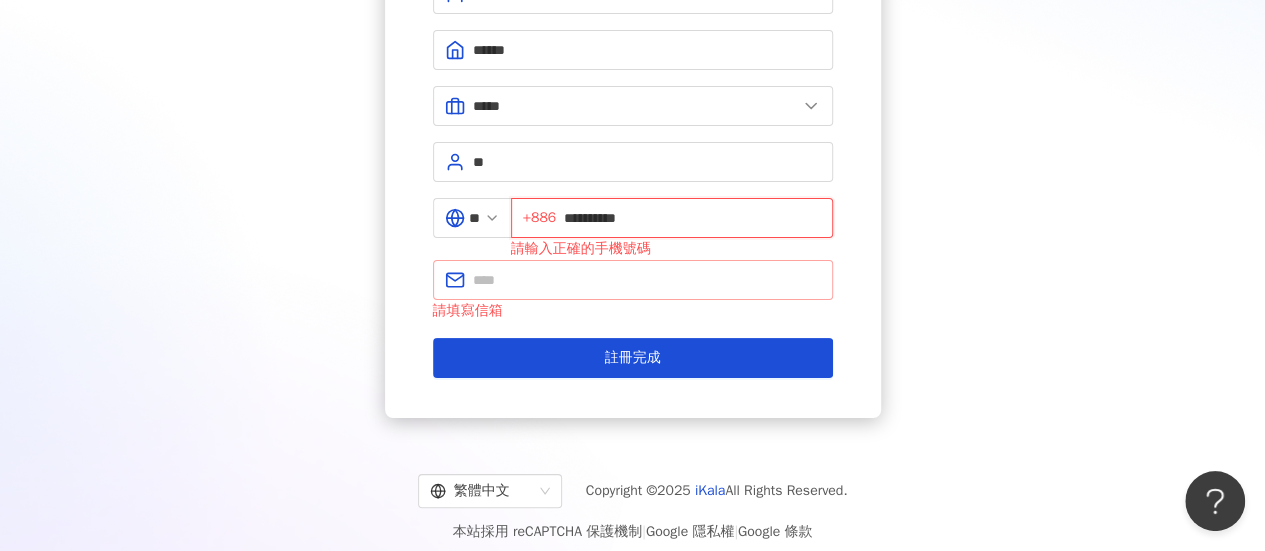 type on "**********" 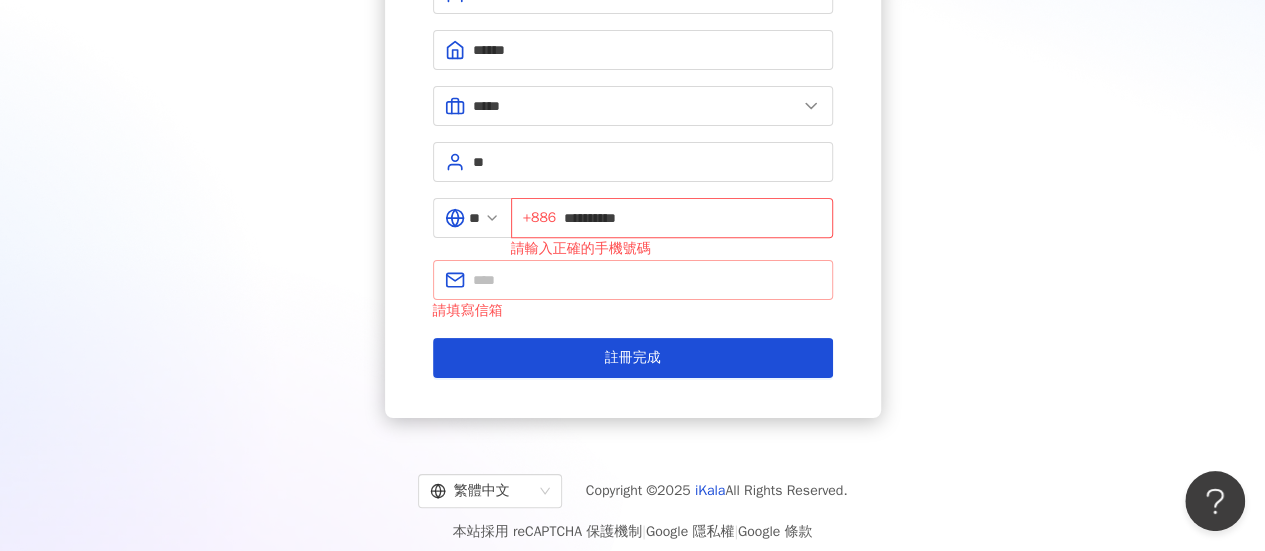 click at bounding box center [633, 280] 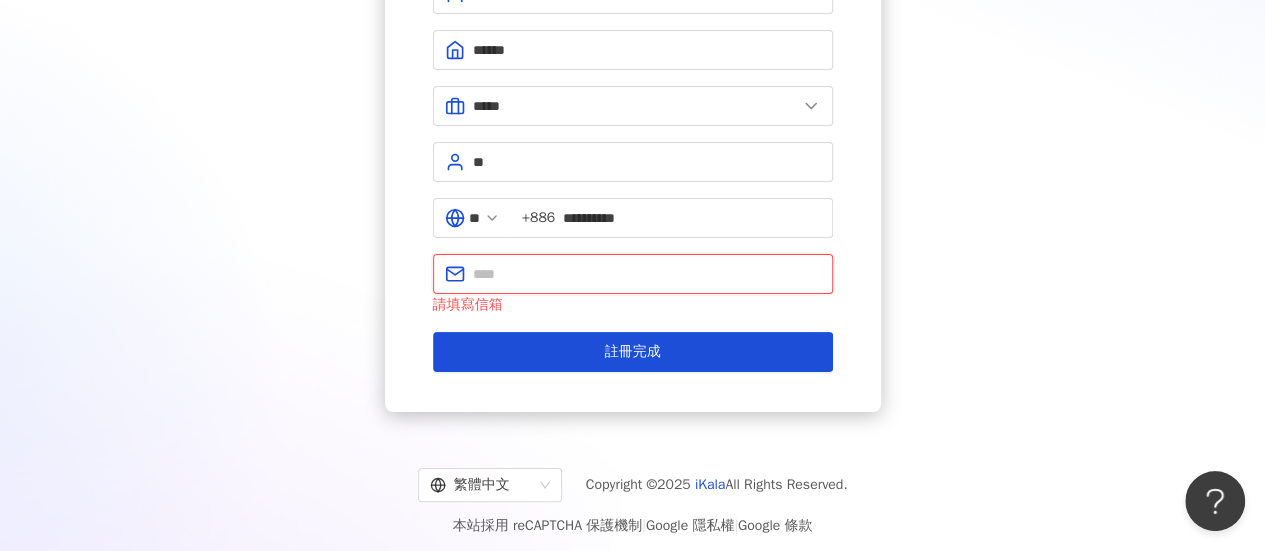 click at bounding box center (647, 274) 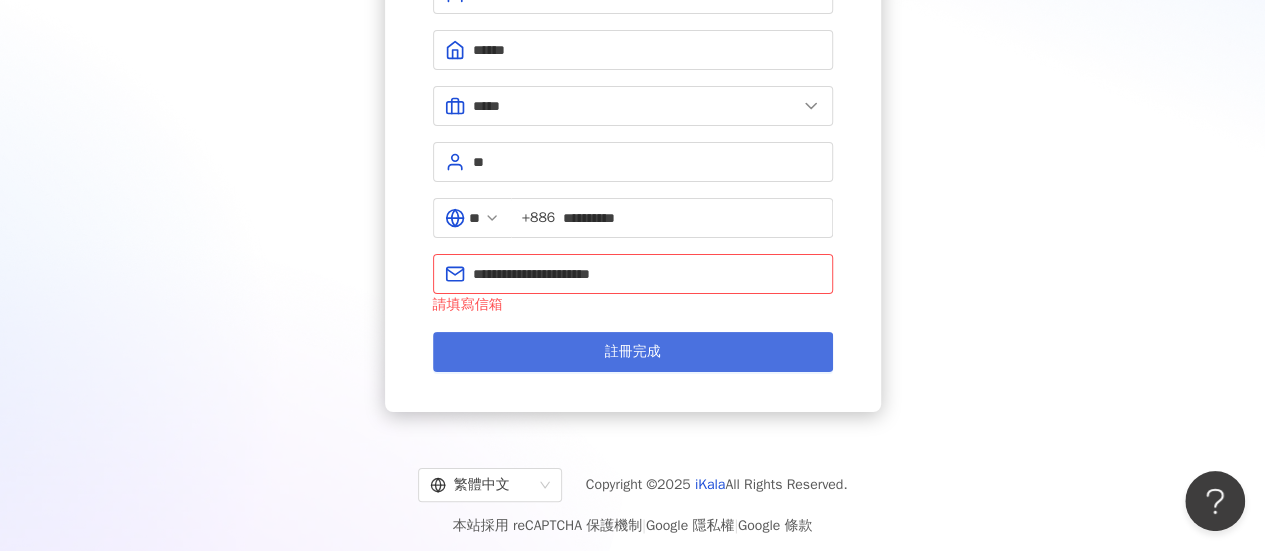 click on "註冊完成" at bounding box center [633, 352] 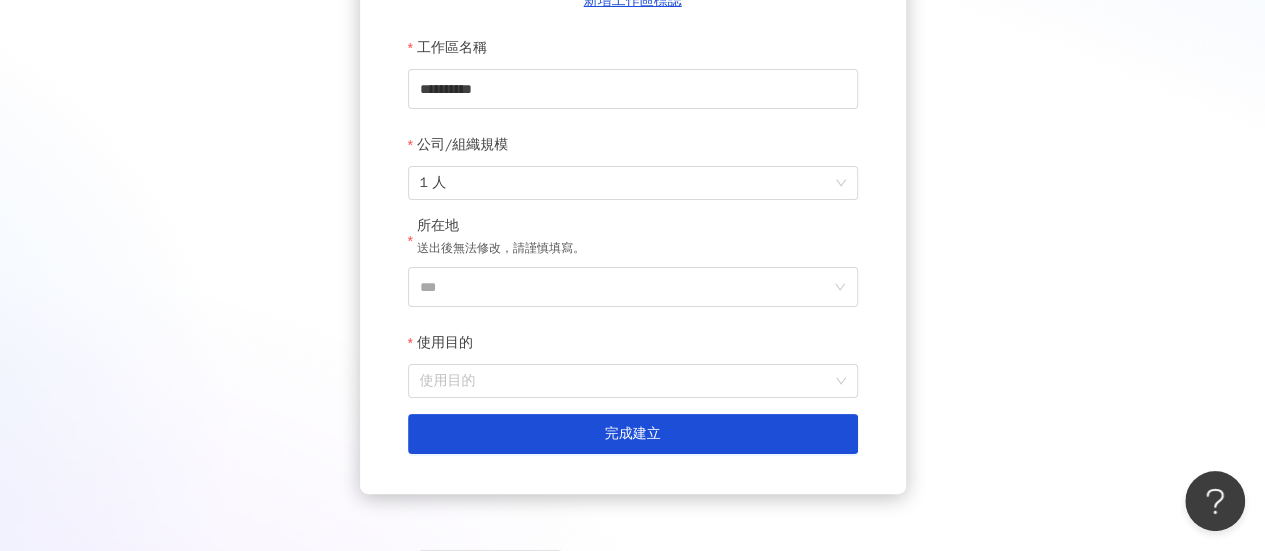 scroll, scrollTop: 196, scrollLeft: 0, axis: vertical 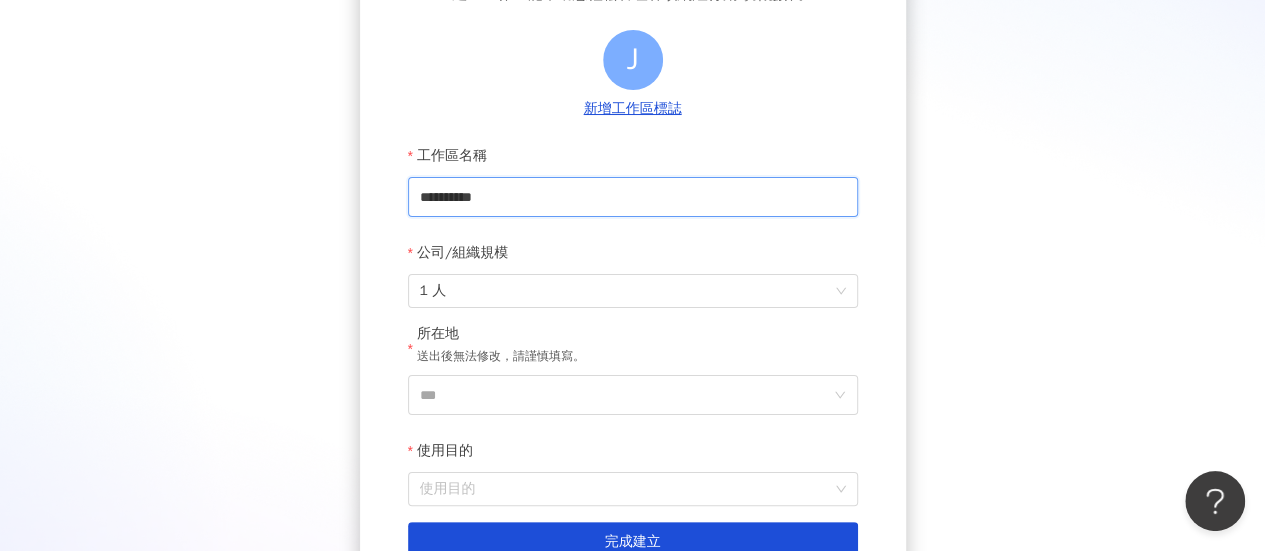 click on "**********" at bounding box center [633, 197] 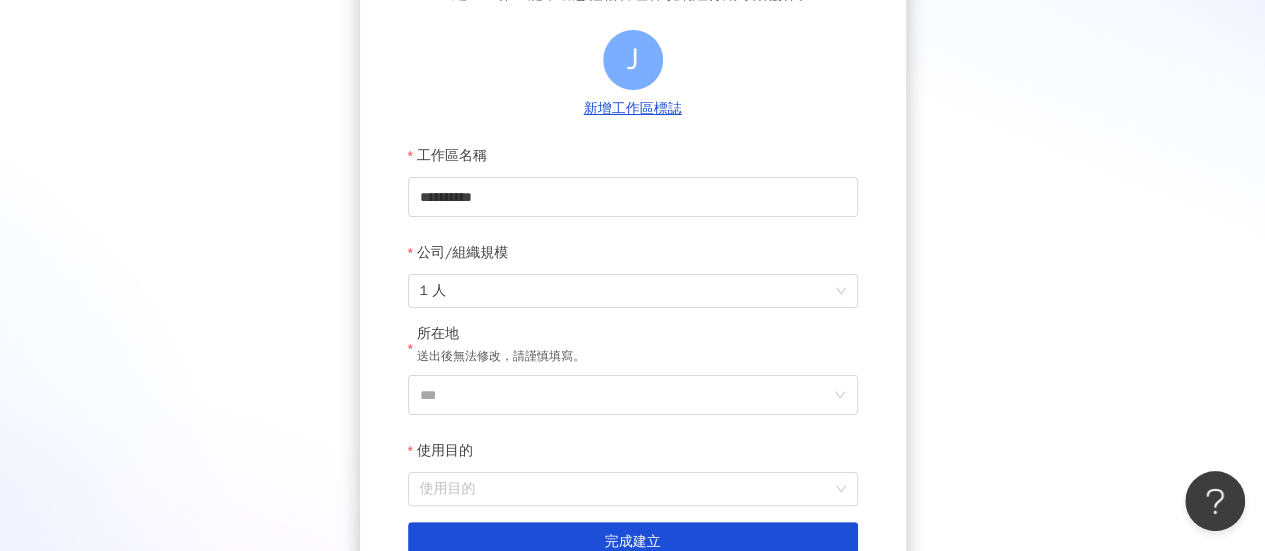 click on "**********" at bounding box center (632, 247) 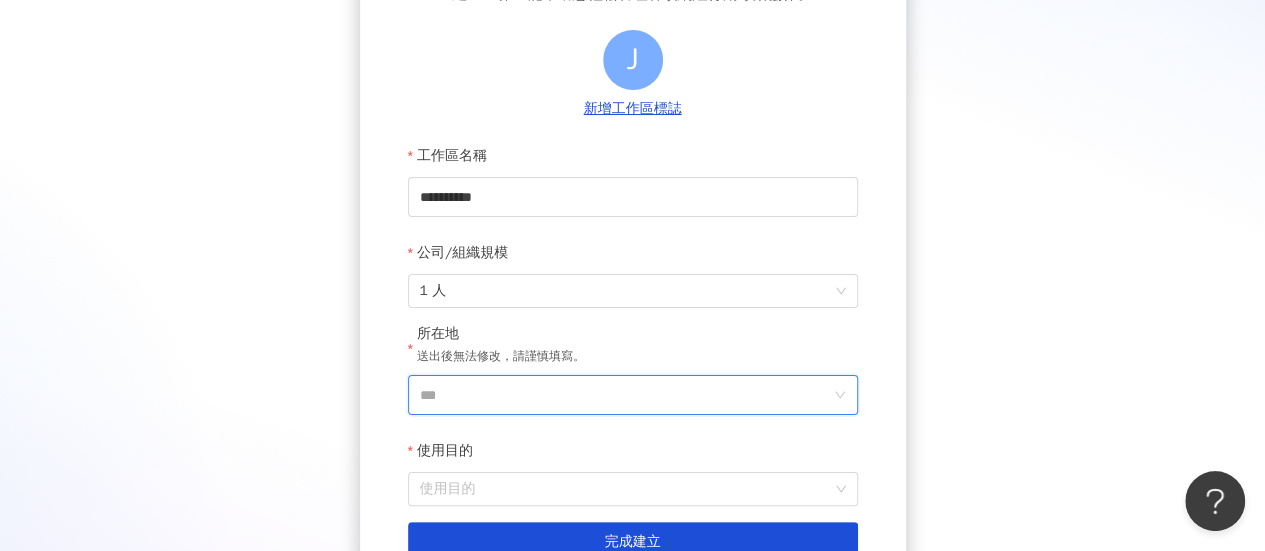 click on "***" at bounding box center [625, 395] 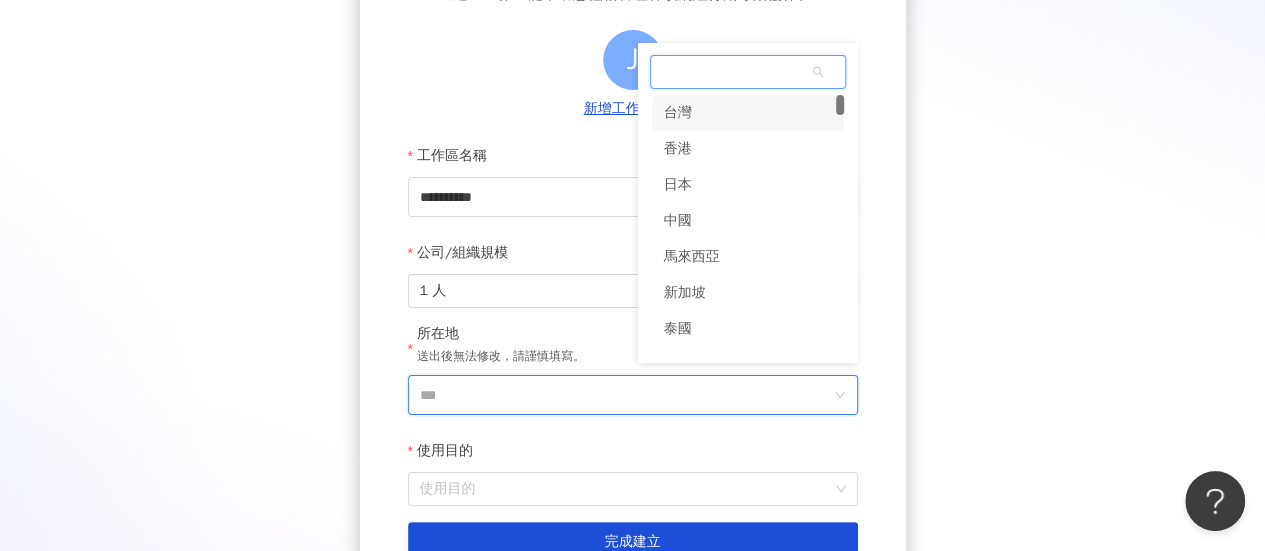 click on "台灣" at bounding box center (748, 113) 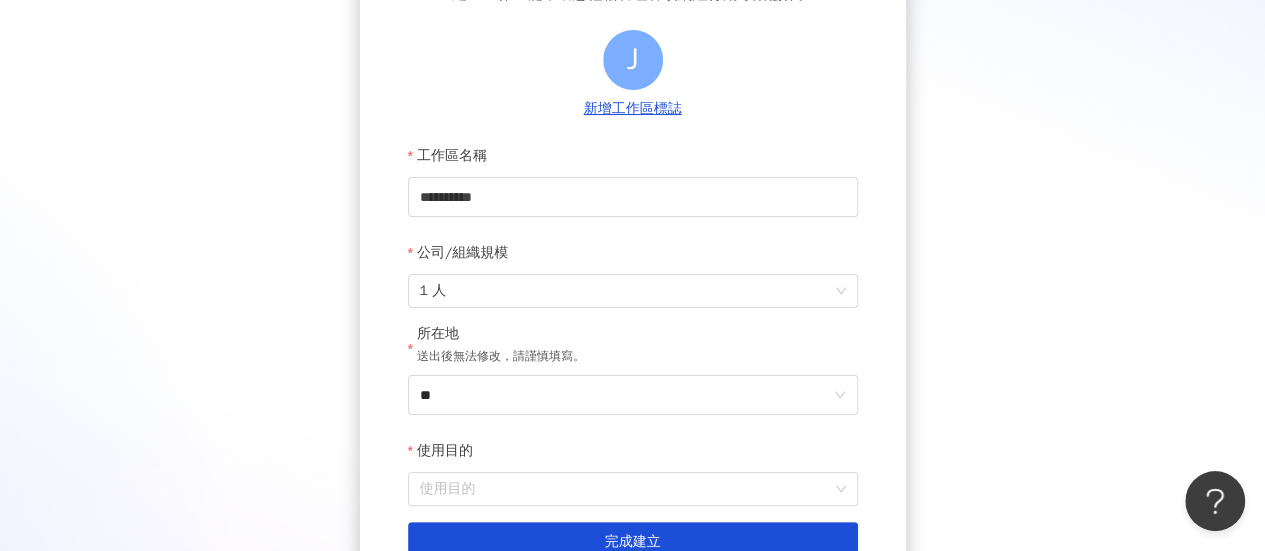 scroll, scrollTop: 396, scrollLeft: 0, axis: vertical 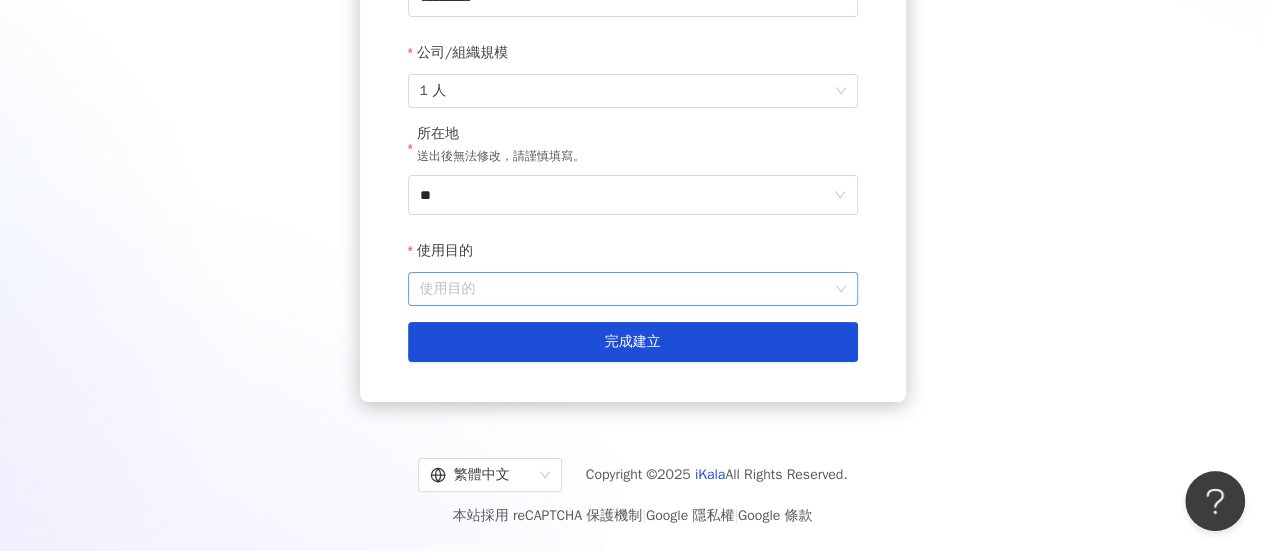 click on "使用目的" at bounding box center (633, 289) 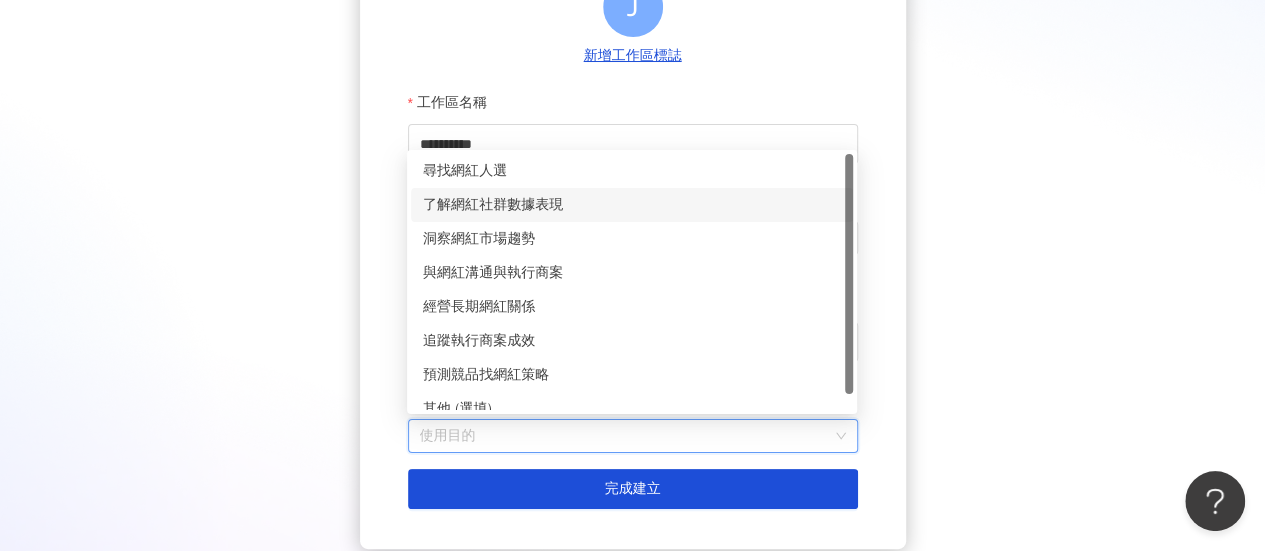 scroll, scrollTop: 196, scrollLeft: 0, axis: vertical 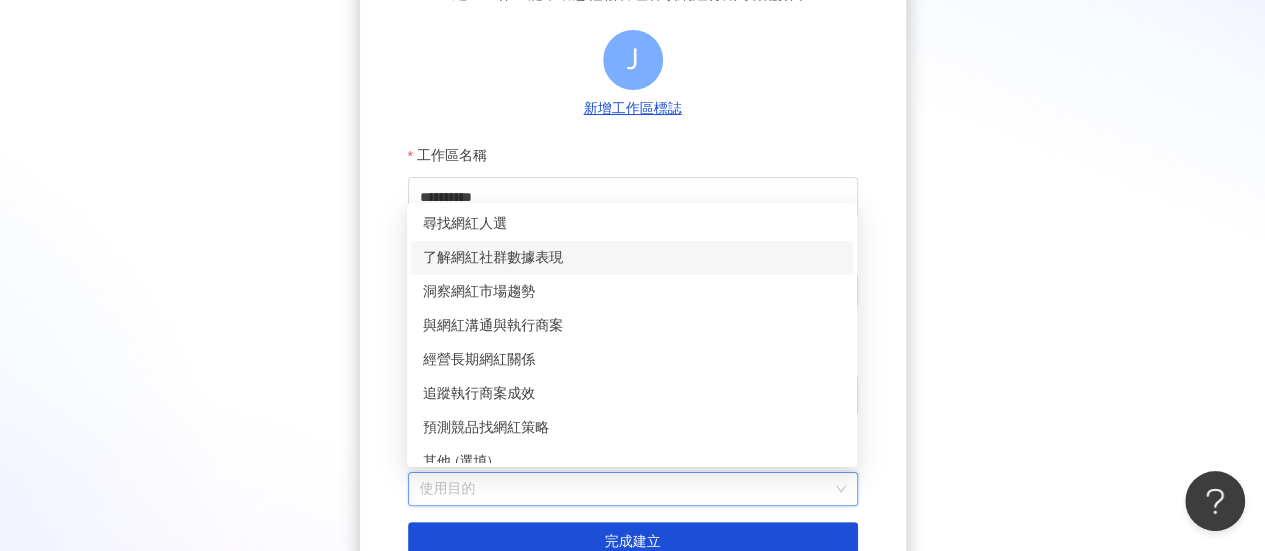 click on "了解網紅社群數據表現" at bounding box center (632, 258) 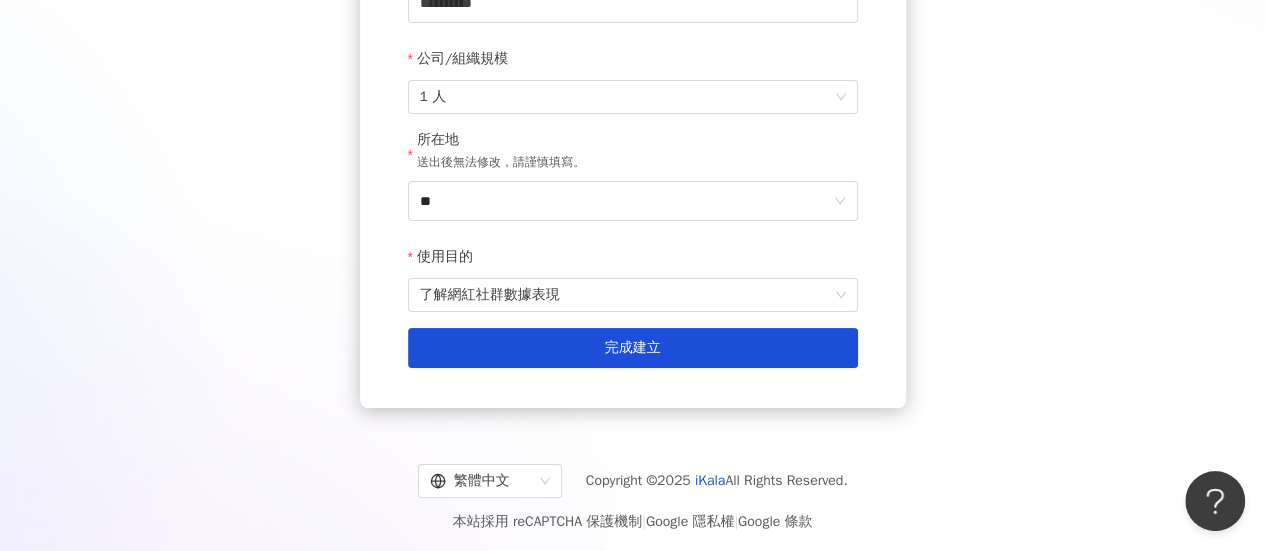 scroll, scrollTop: 396, scrollLeft: 0, axis: vertical 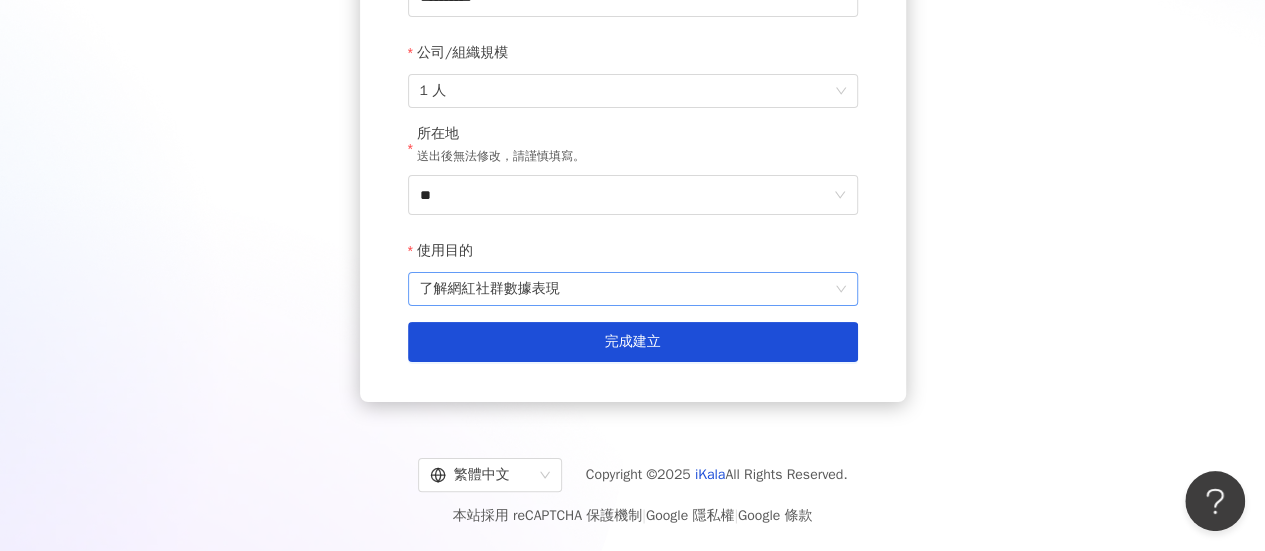 click on "了解網紅社群數據表現" at bounding box center [633, 289] 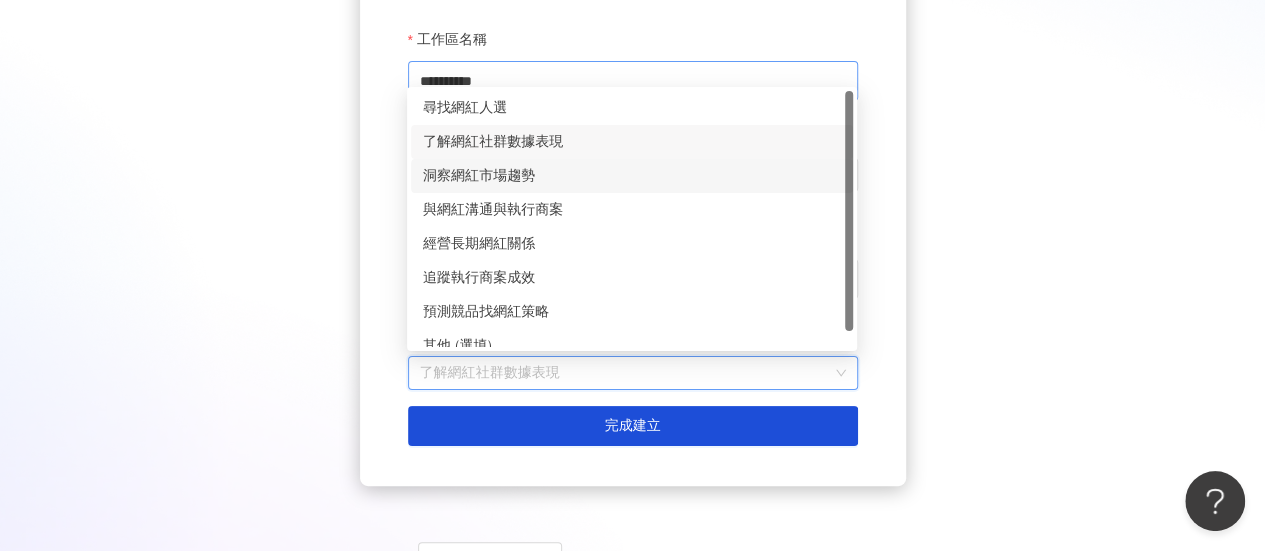 scroll, scrollTop: 296, scrollLeft: 0, axis: vertical 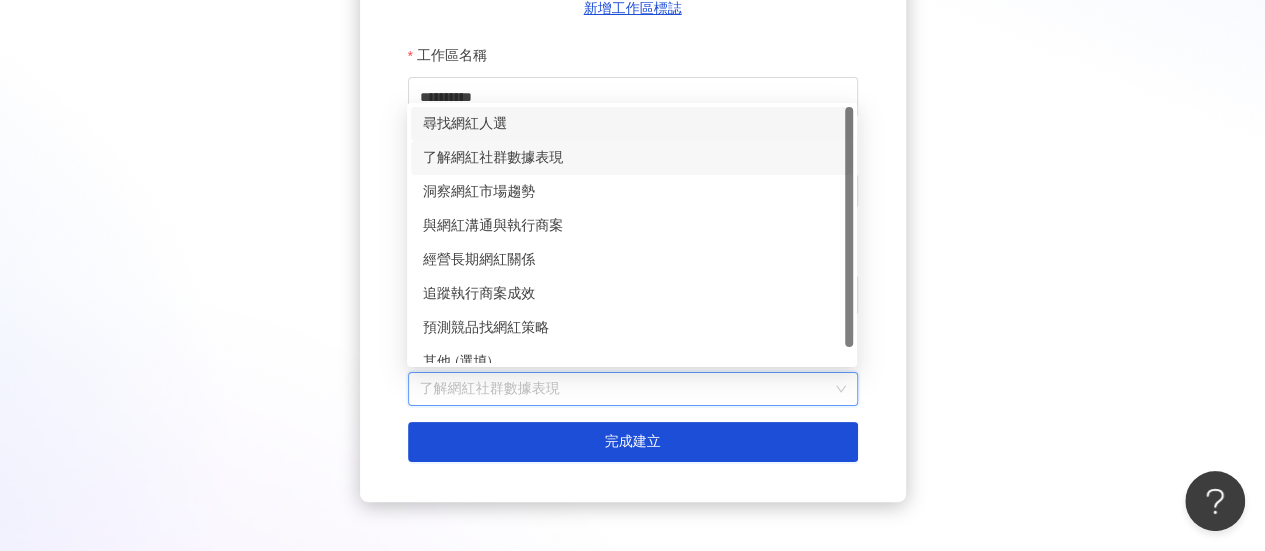 click on "尋找網紅人選" at bounding box center (632, 124) 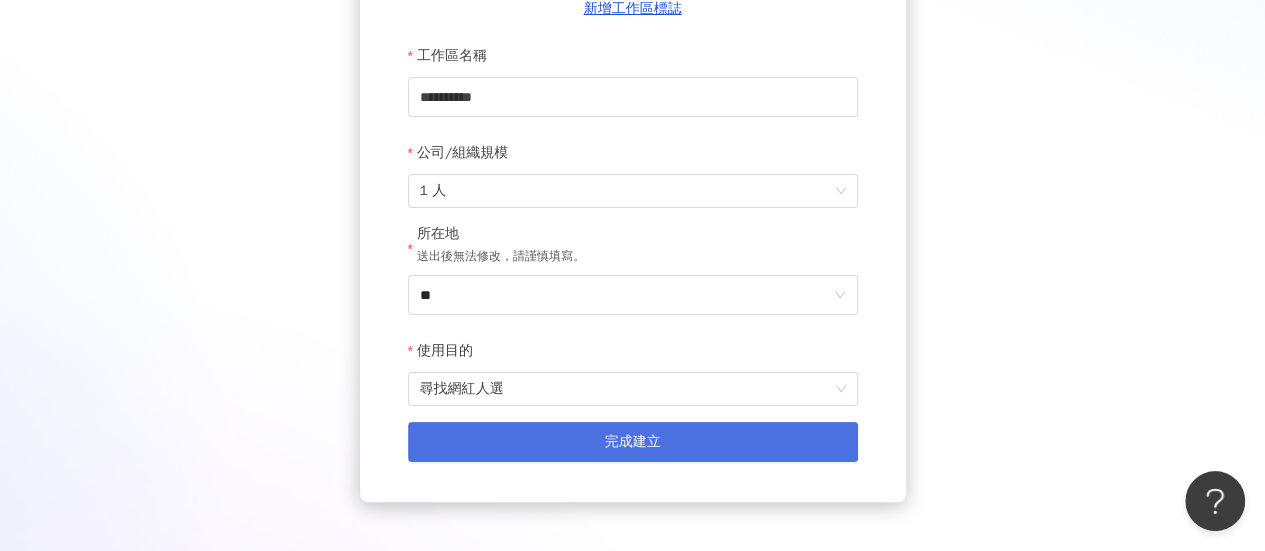 click on "完成建立" at bounding box center (633, 442) 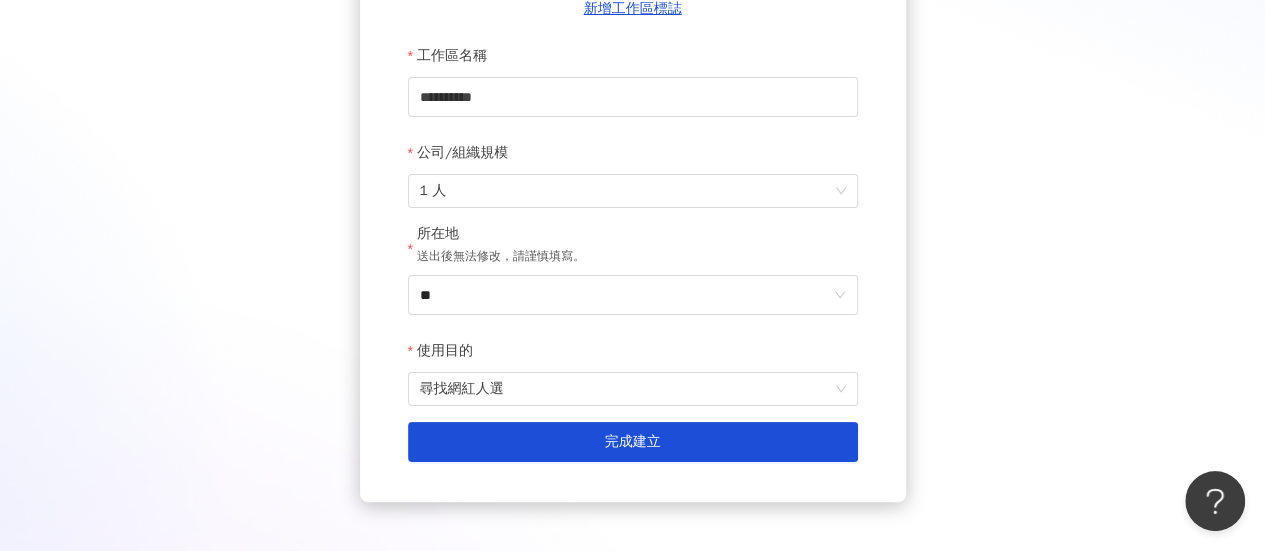 scroll, scrollTop: 92, scrollLeft: 0, axis: vertical 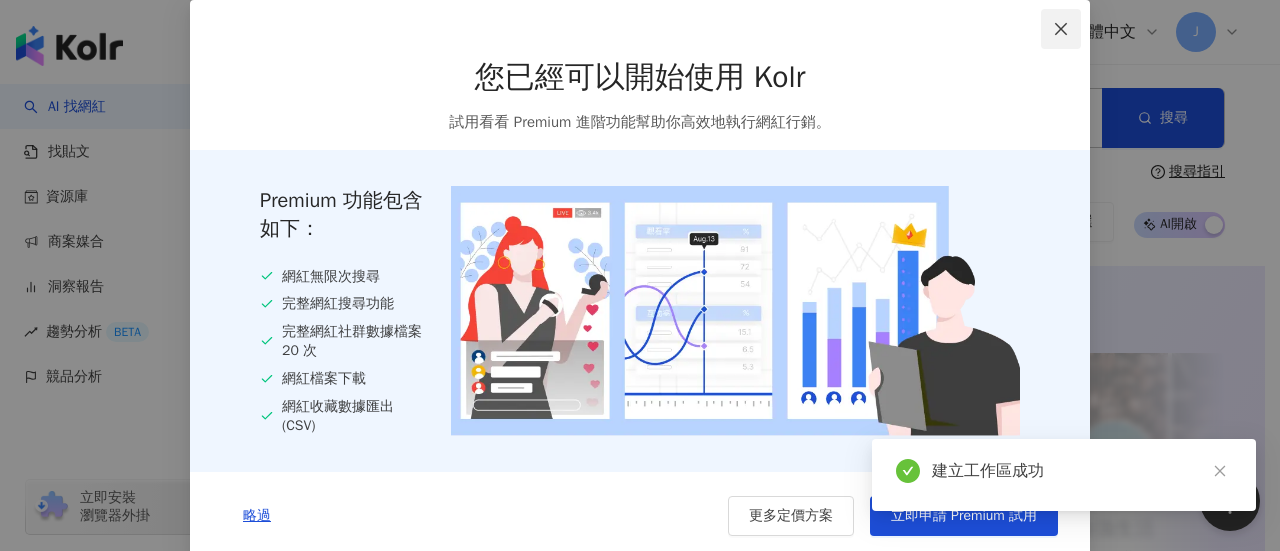 click 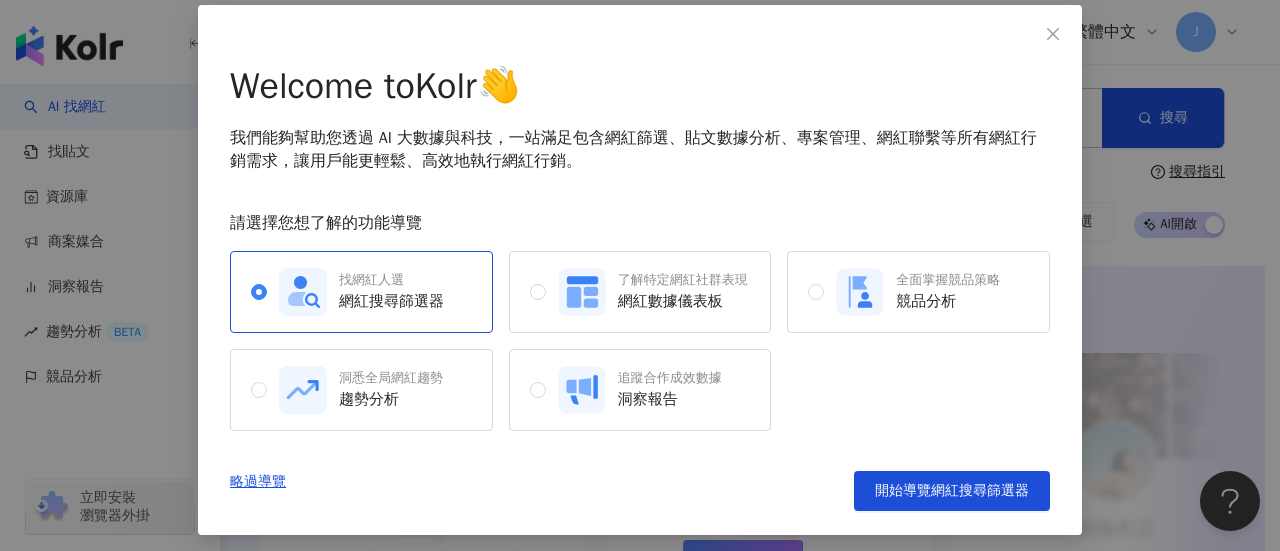 scroll, scrollTop: 100, scrollLeft: 0, axis: vertical 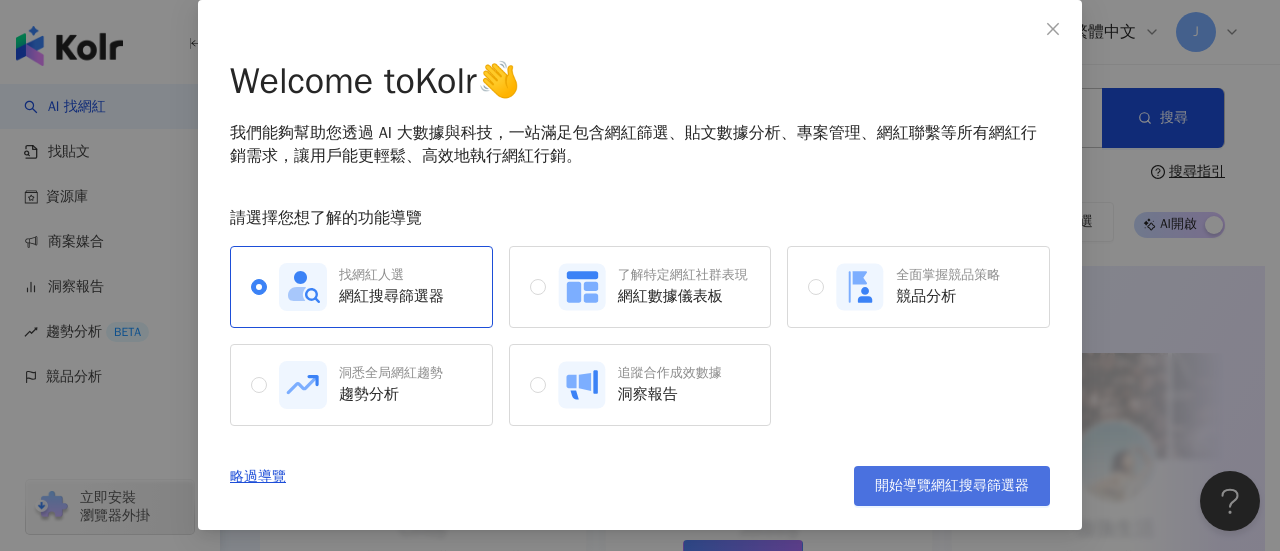 click on "開始導覽網紅搜尋篩選器" at bounding box center [952, 486] 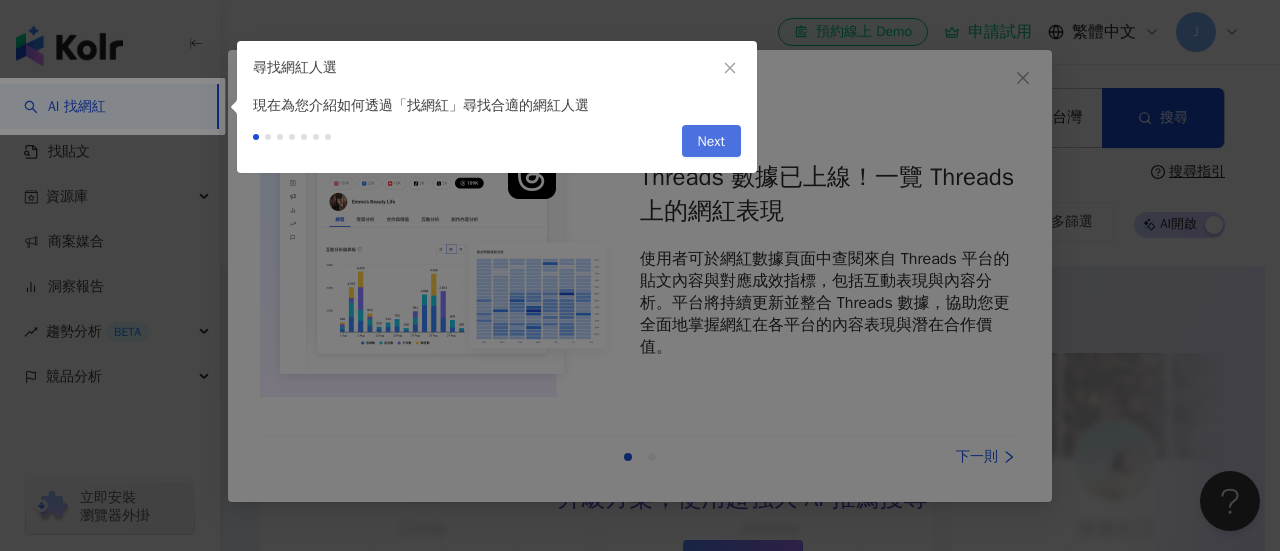 click on "Next" at bounding box center (711, 142) 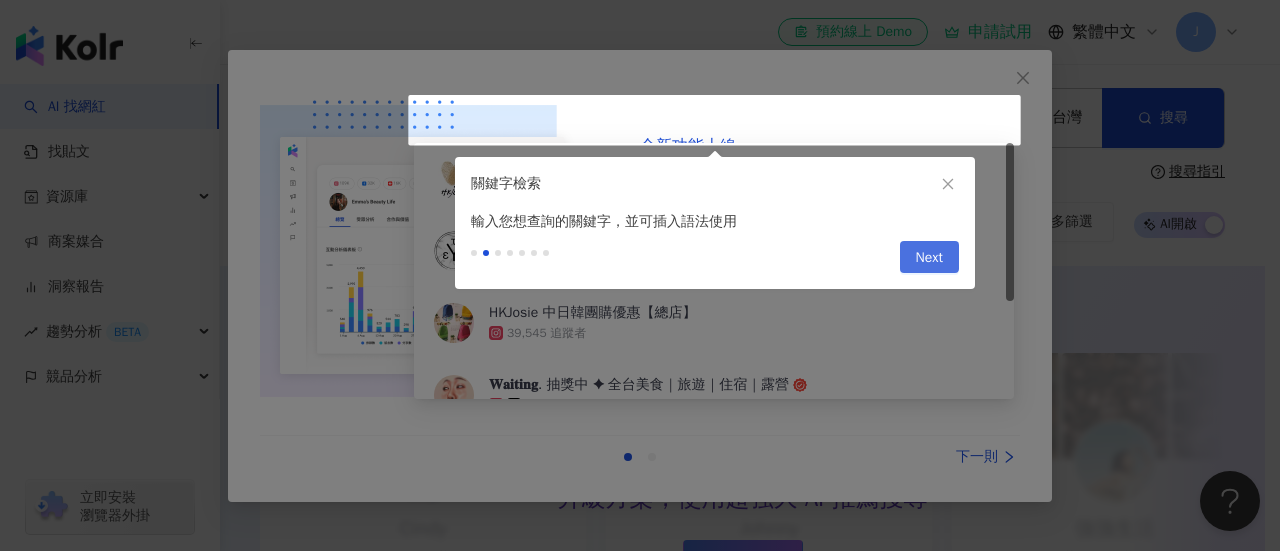 click on "Next" at bounding box center [929, 258] 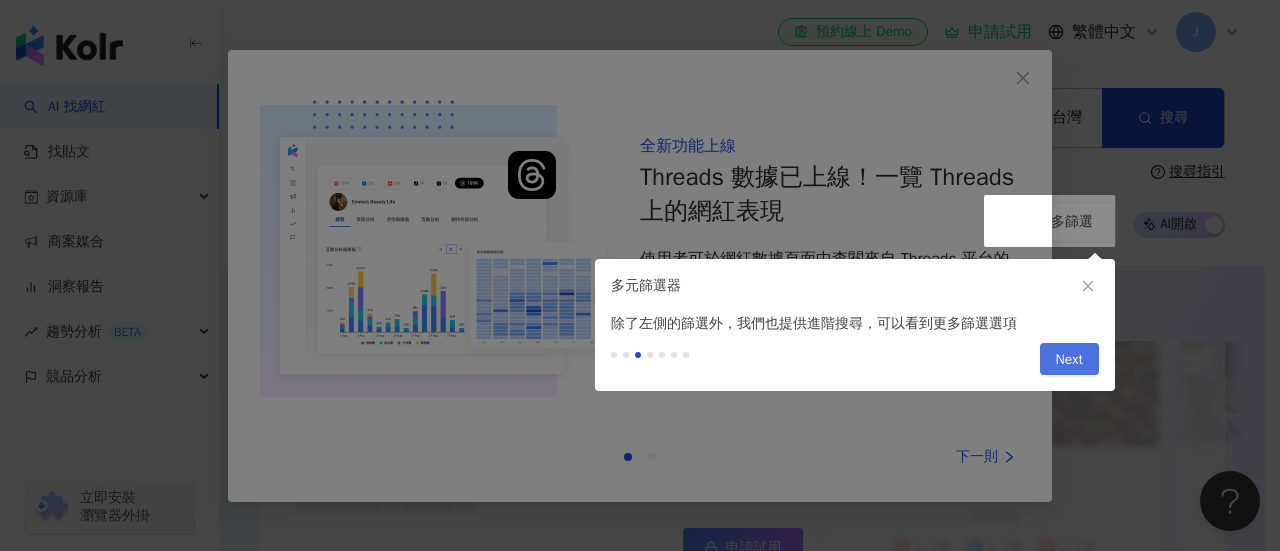 click on "Next" at bounding box center [1069, 359] 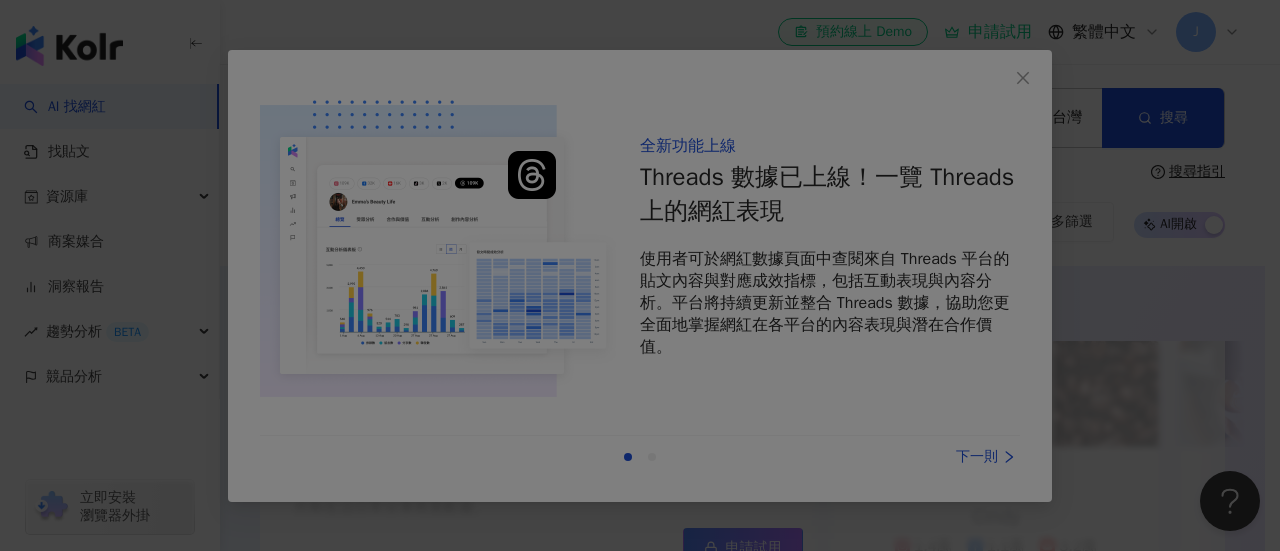 click at bounding box center [640, 275] 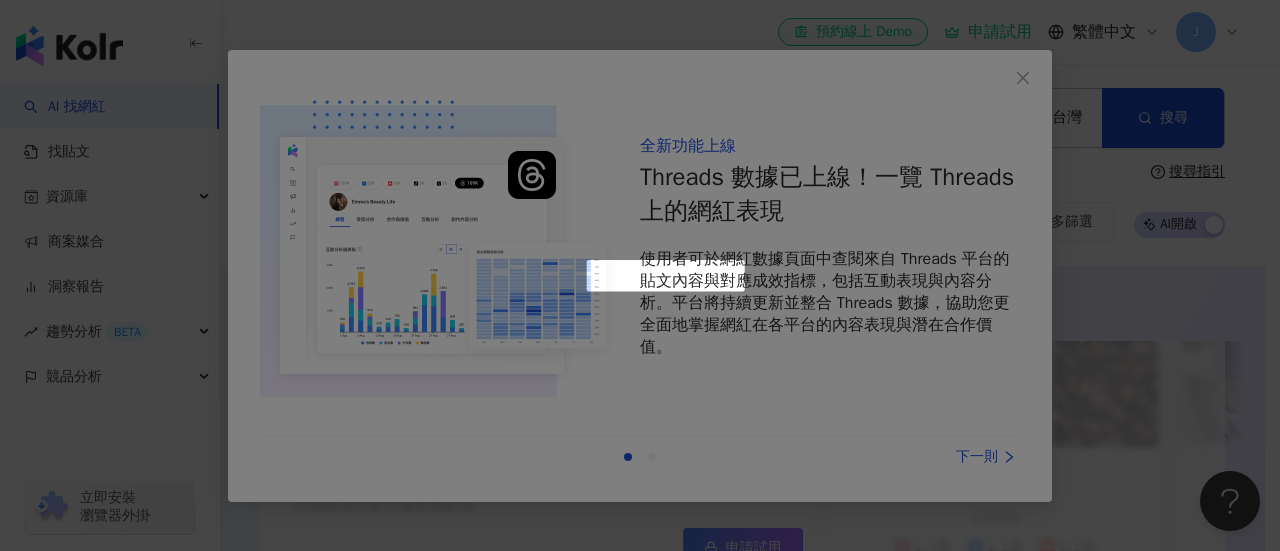 scroll, scrollTop: 1130, scrollLeft: 0, axis: vertical 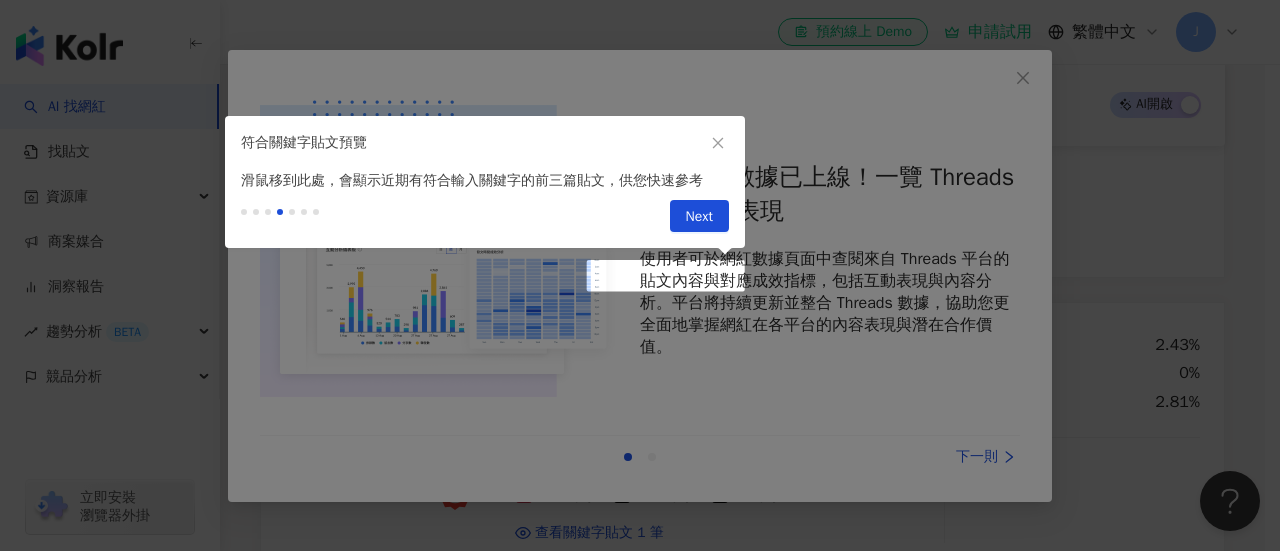 click at bounding box center (640, 275) 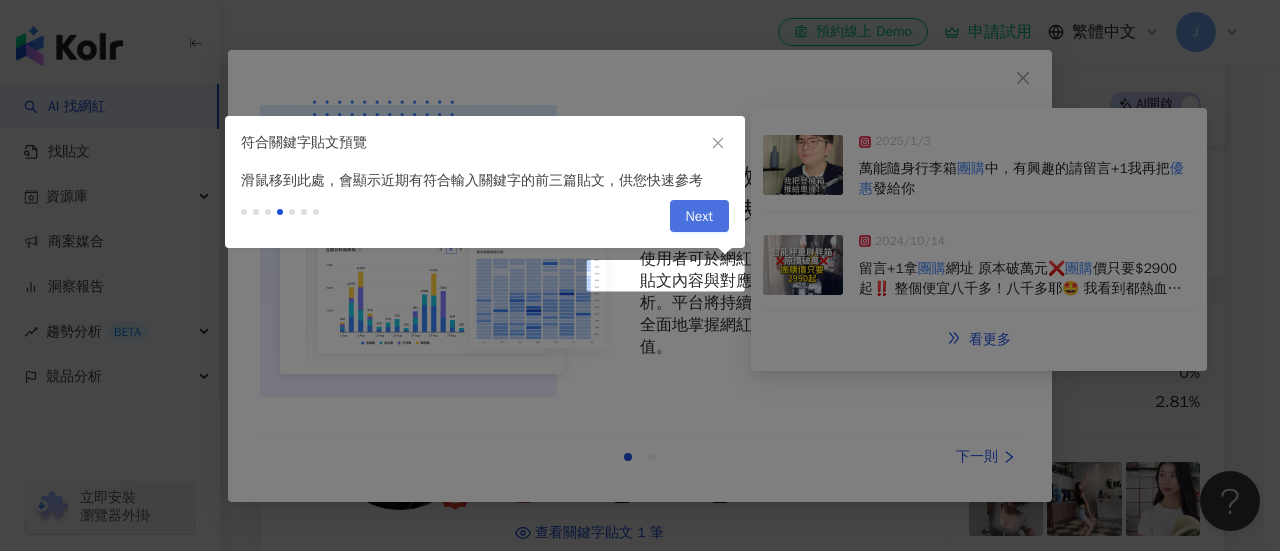 click on "Next" at bounding box center [699, 217] 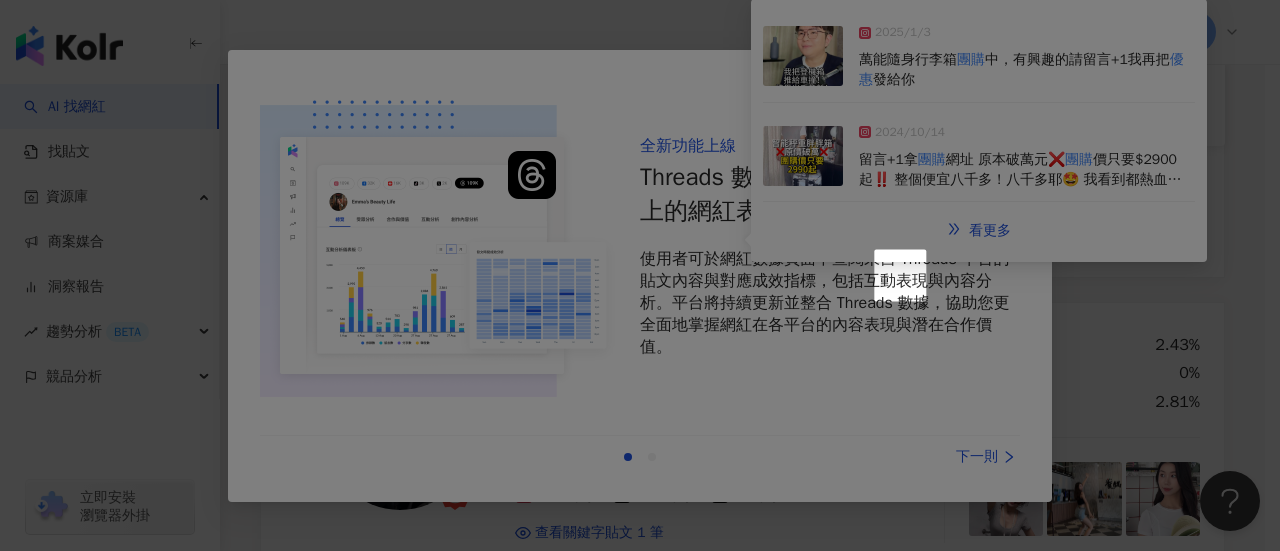 scroll, scrollTop: 532, scrollLeft: 0, axis: vertical 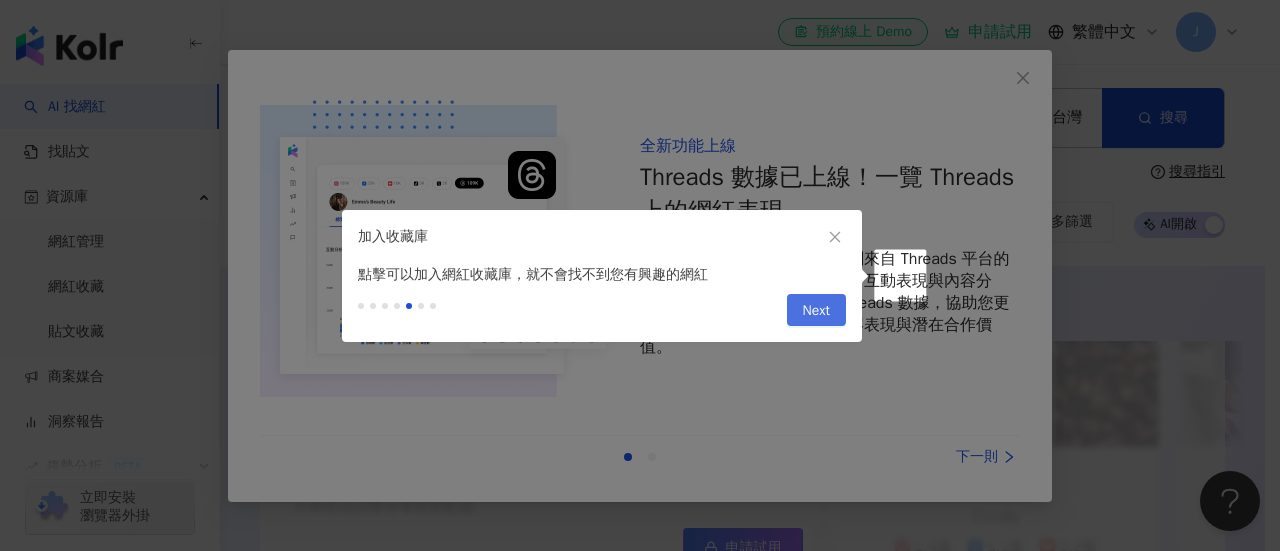 click on "Next" at bounding box center (816, 311) 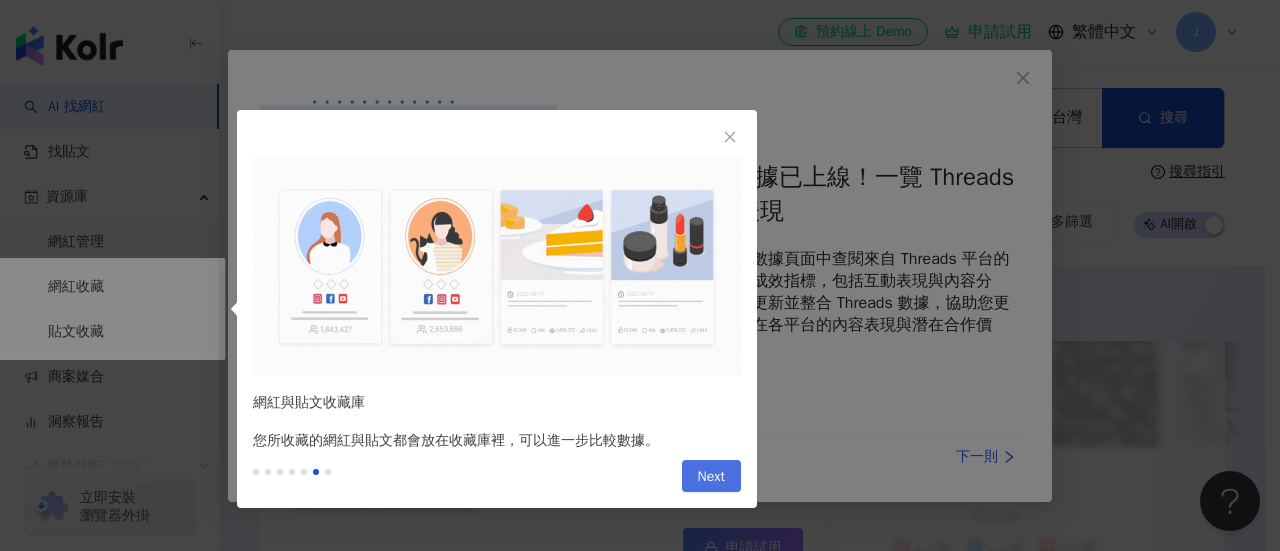 click on "Next" at bounding box center [711, 476] 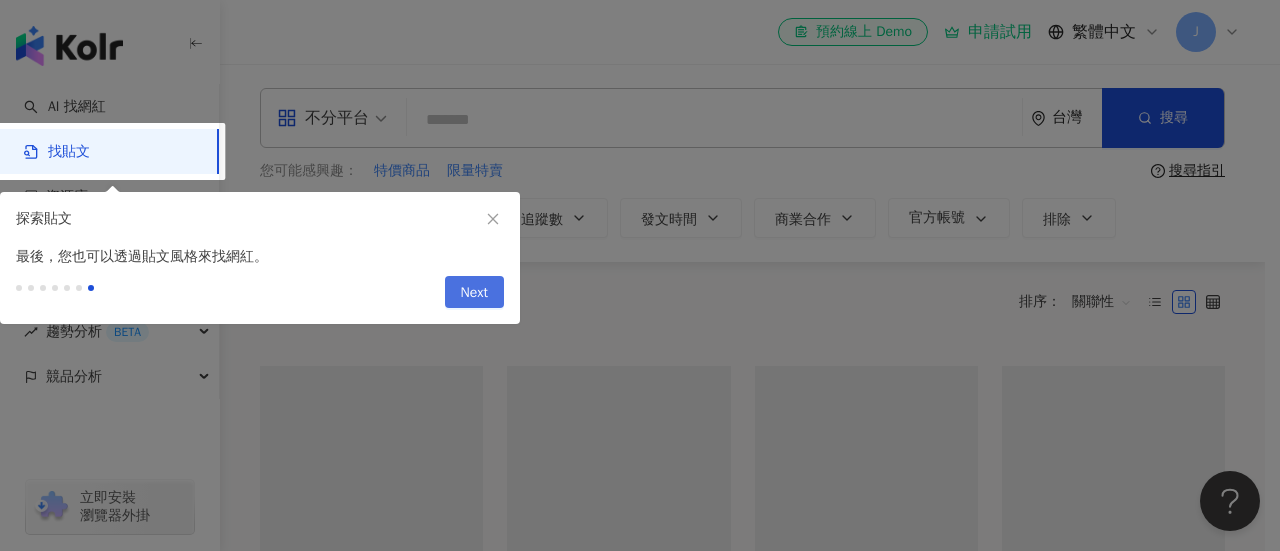 click on "Next" at bounding box center [474, 293] 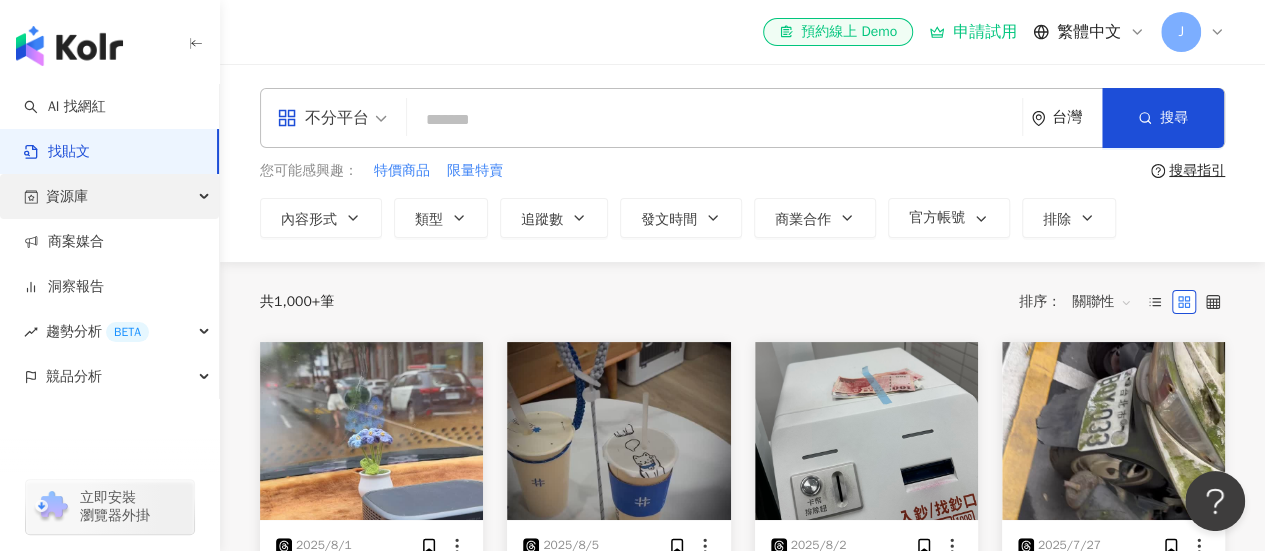 click on "資源庫" at bounding box center [67, 196] 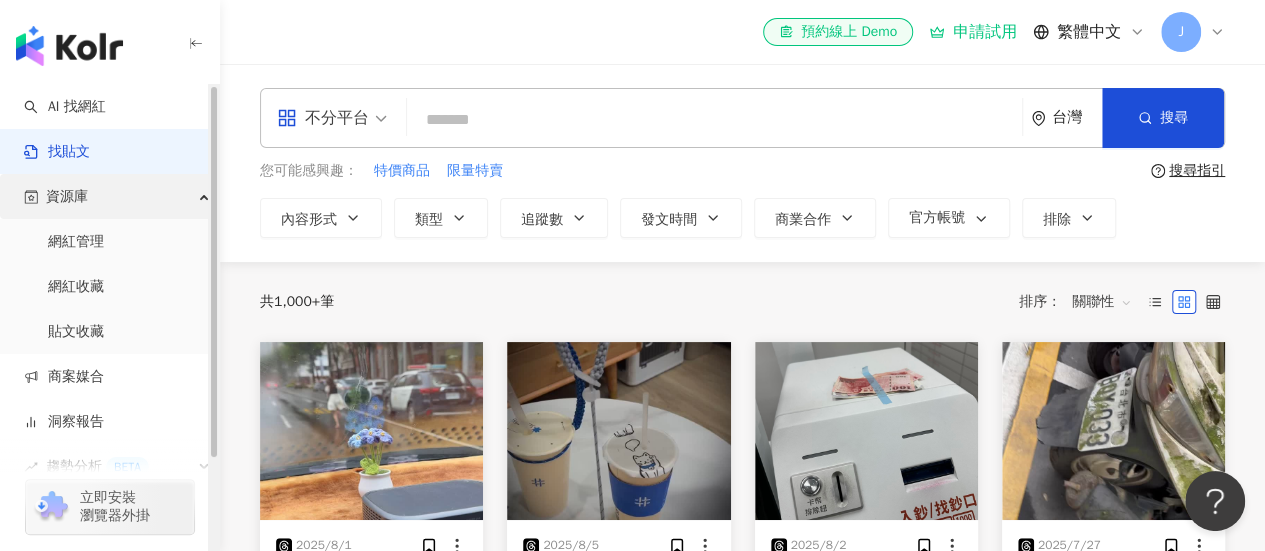 click on "資源庫" at bounding box center (109, 196) 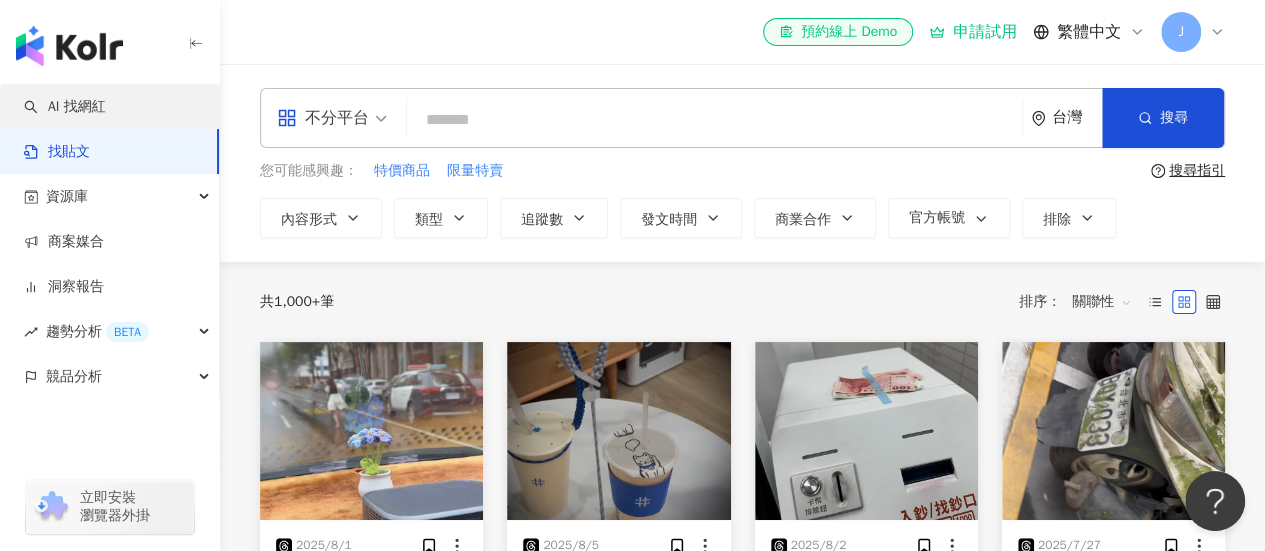 click on "AI 找網紅" at bounding box center (65, 107) 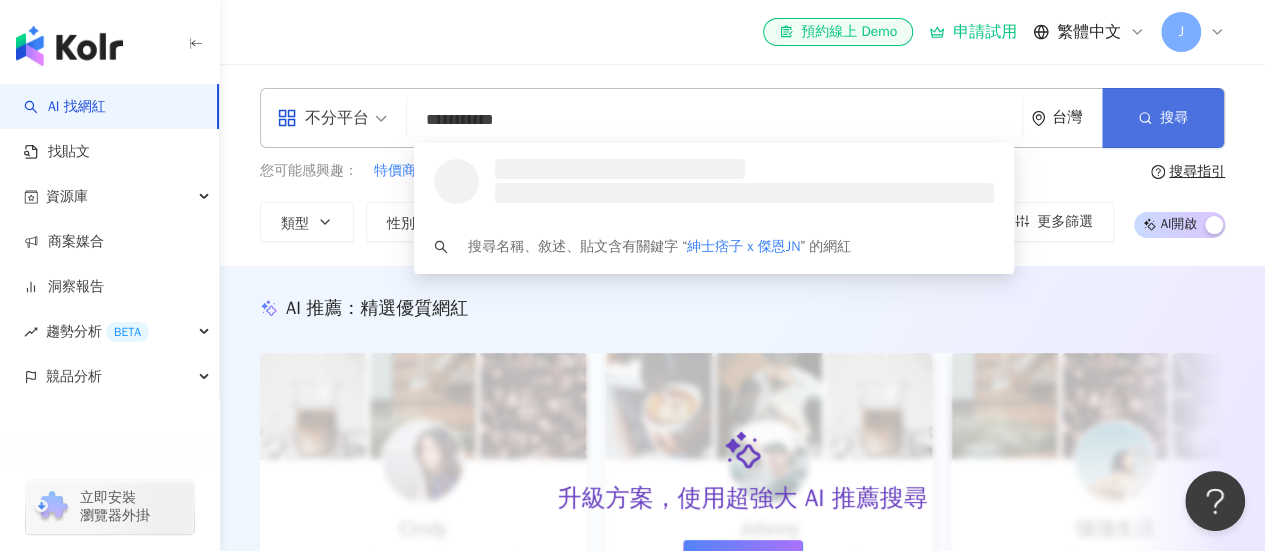 type on "**********" 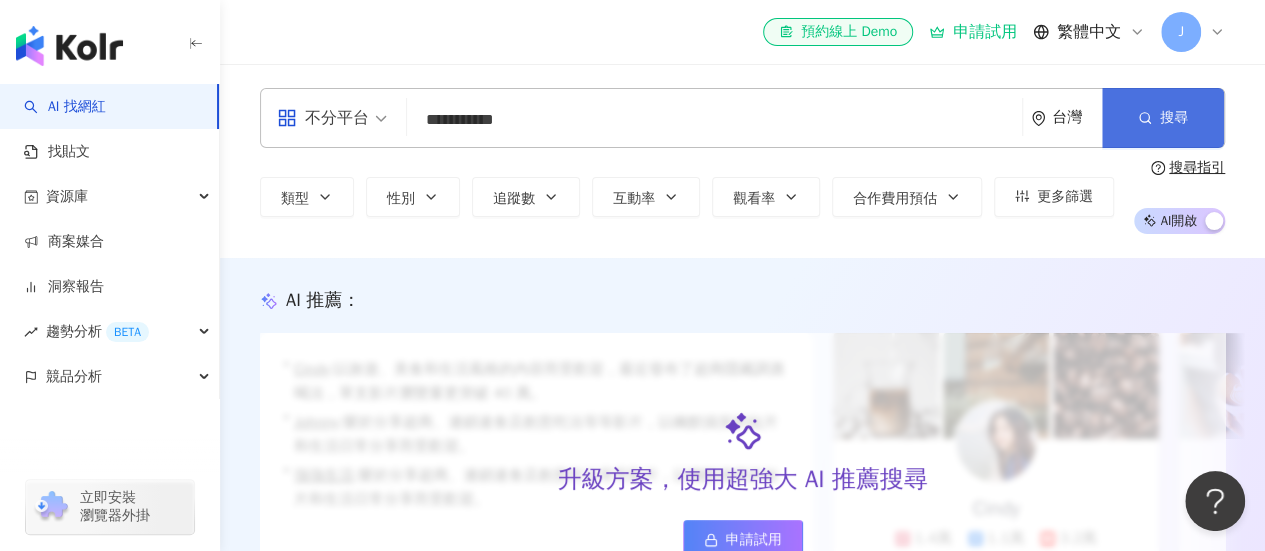 click on "搜尋" at bounding box center [1163, 118] 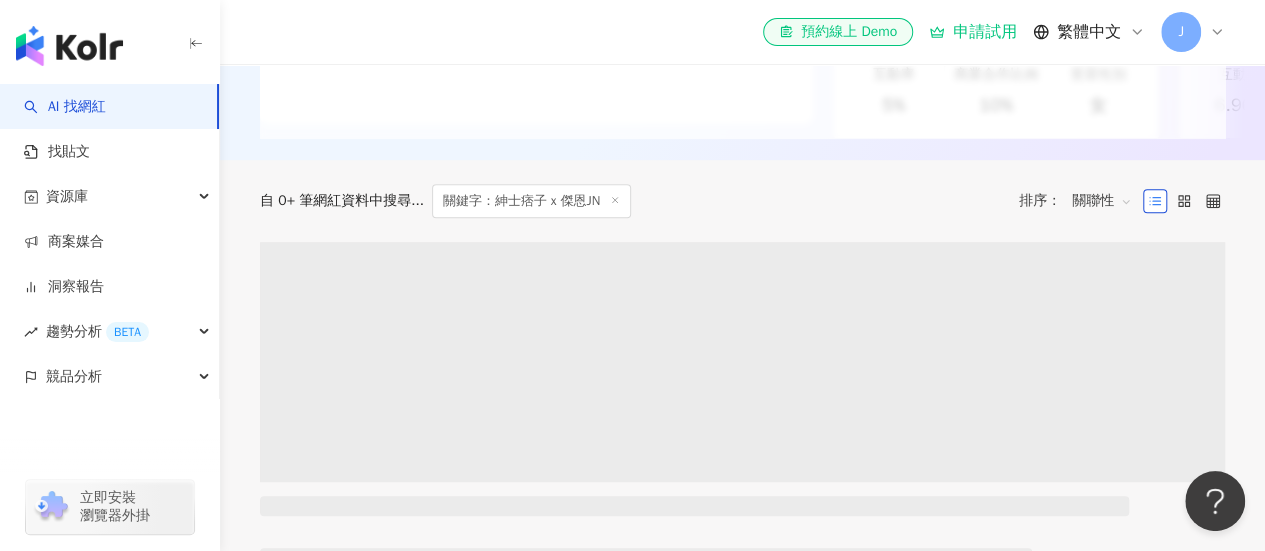 scroll, scrollTop: 0, scrollLeft: 0, axis: both 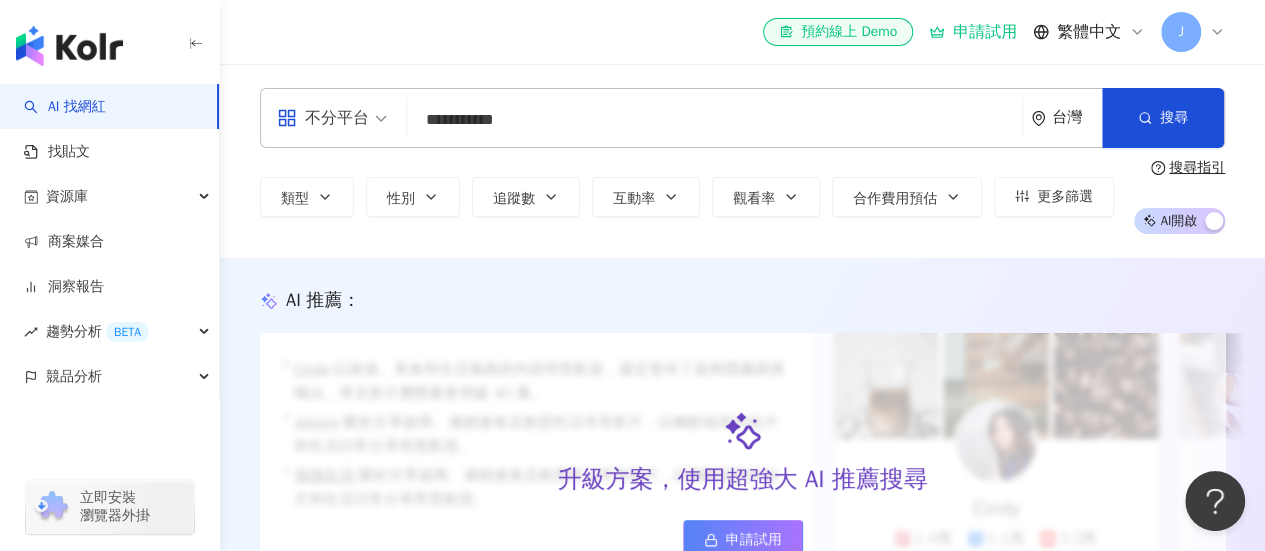 click on "AI 找網紅" at bounding box center [65, 107] 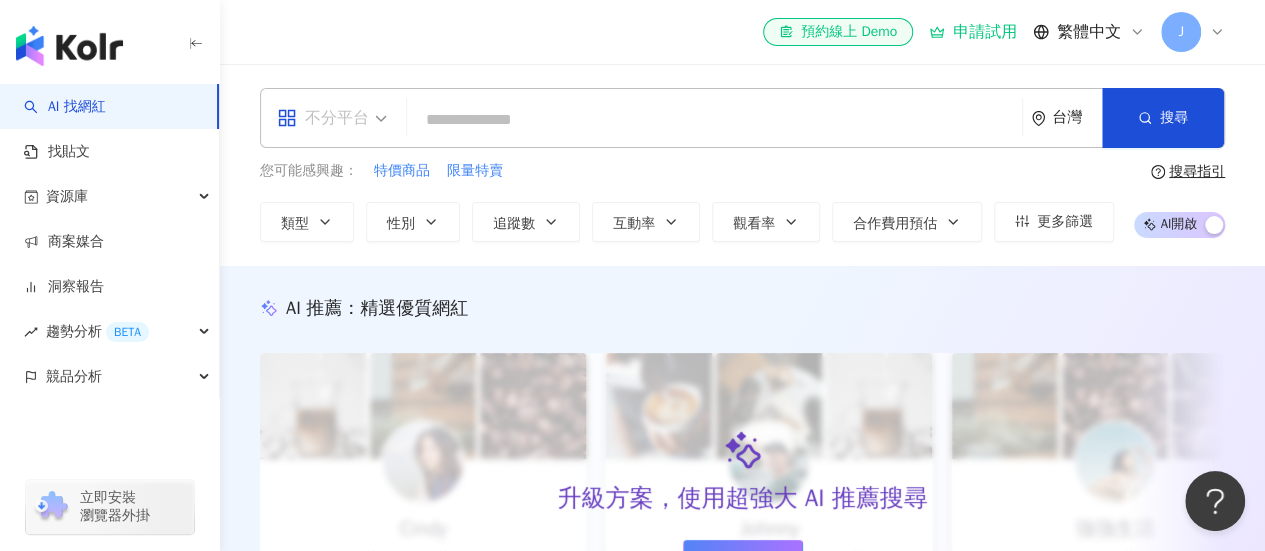 click on "不分平台" at bounding box center (323, 118) 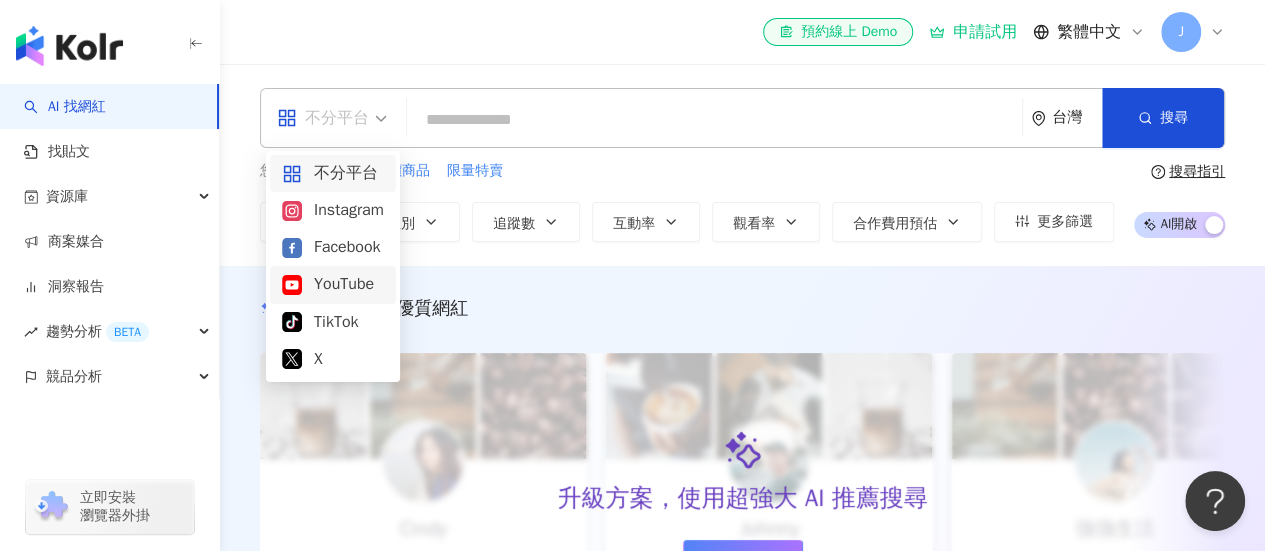 click on "YouTube" at bounding box center (333, 284) 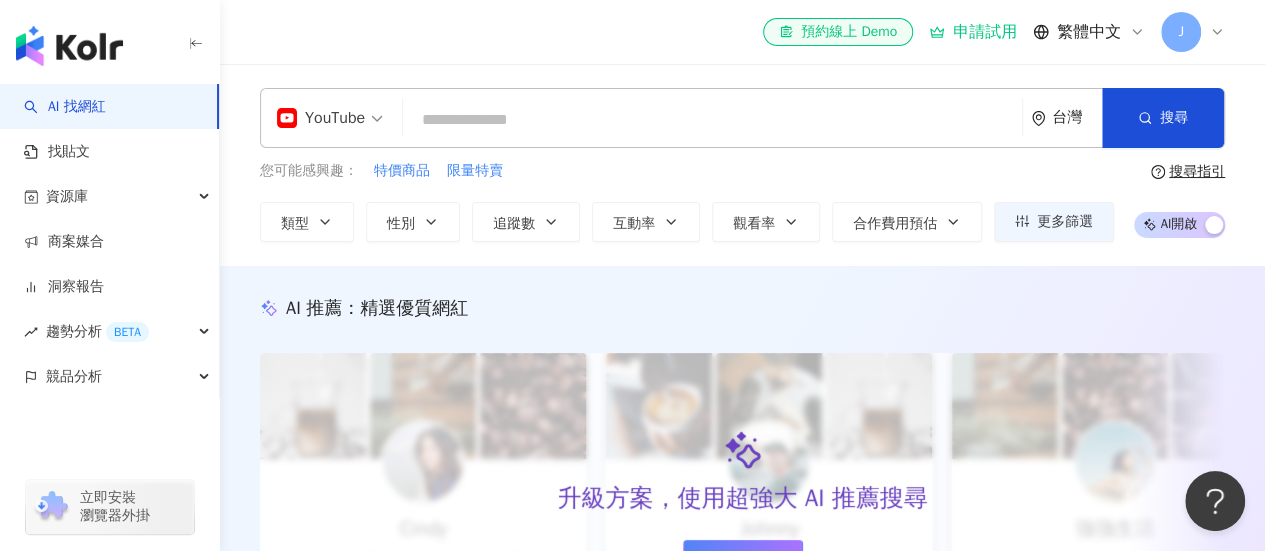 click at bounding box center [712, 120] 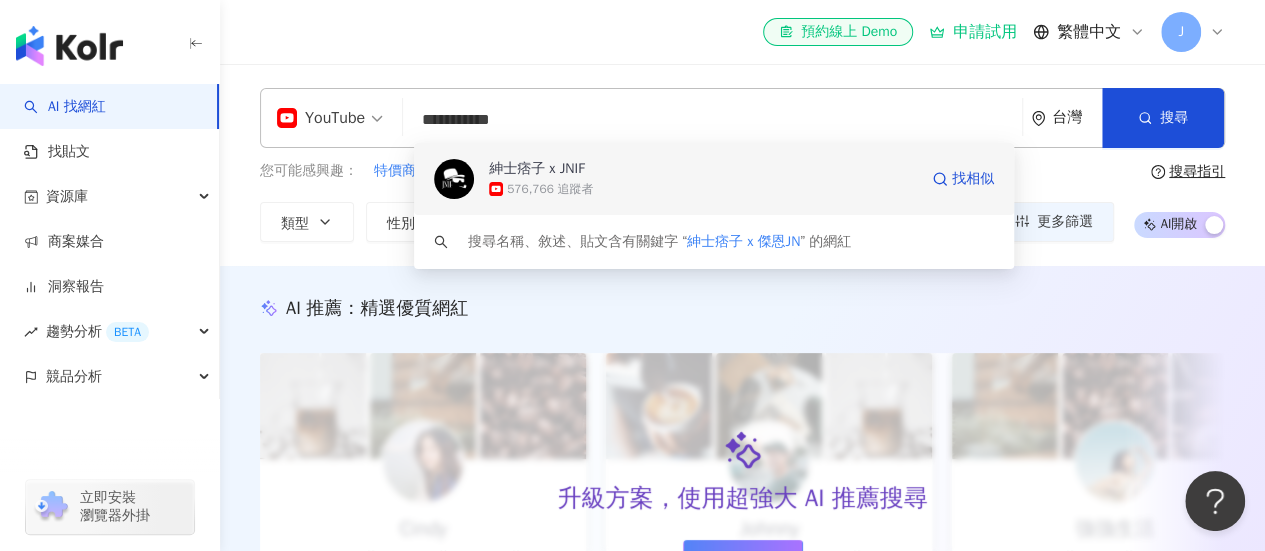 click on "576,766   追蹤者" at bounding box center [703, 189] 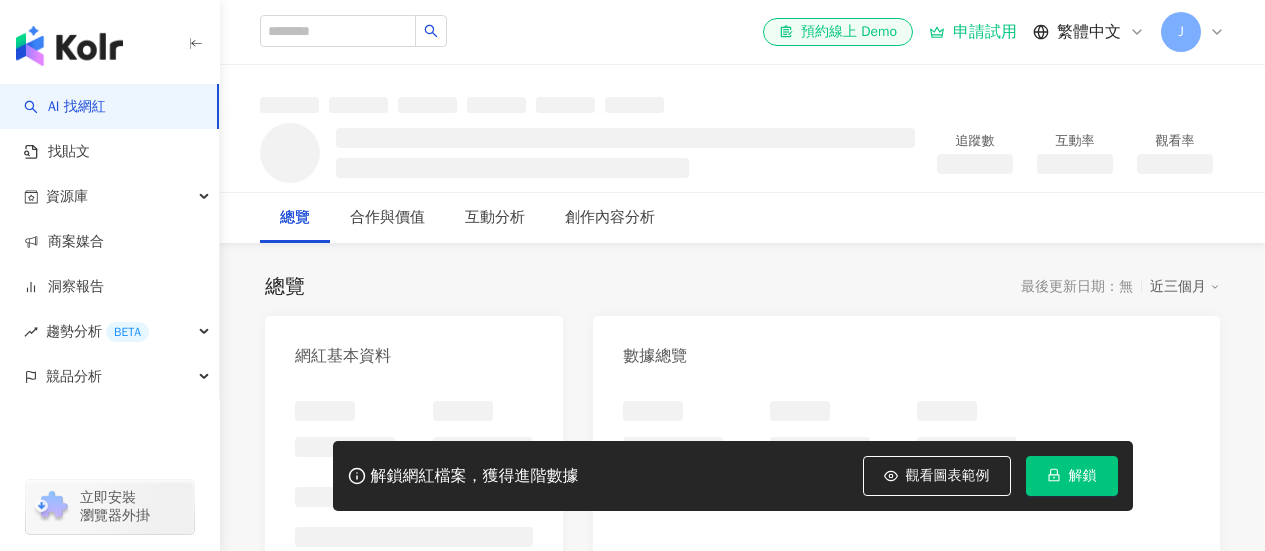 scroll, scrollTop: 0, scrollLeft: 0, axis: both 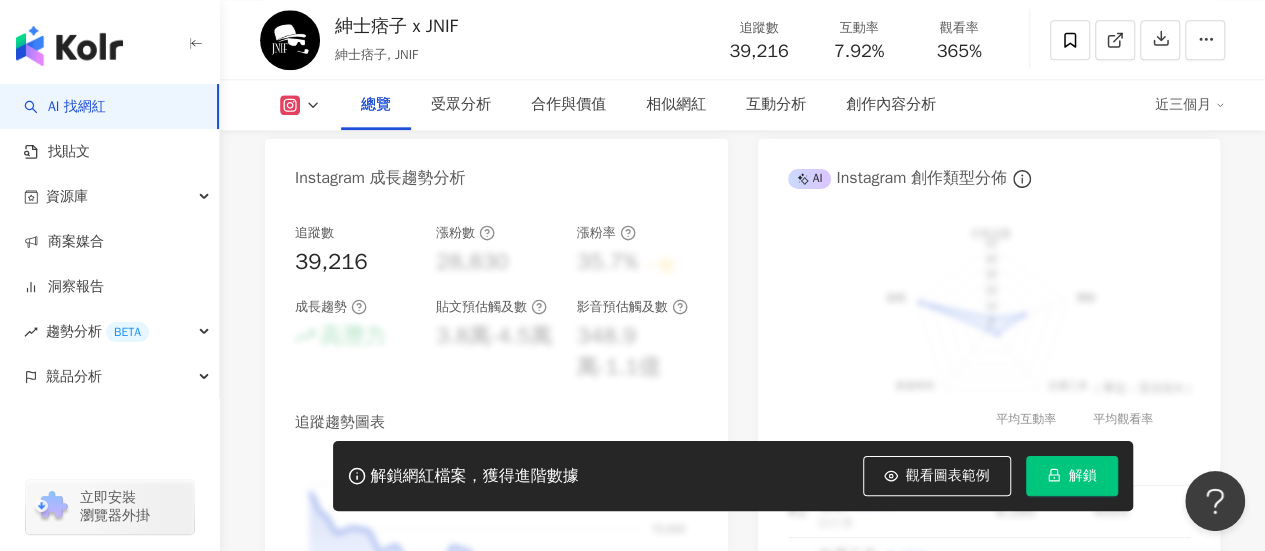 click on "追蹤數" at bounding box center [314, 233] 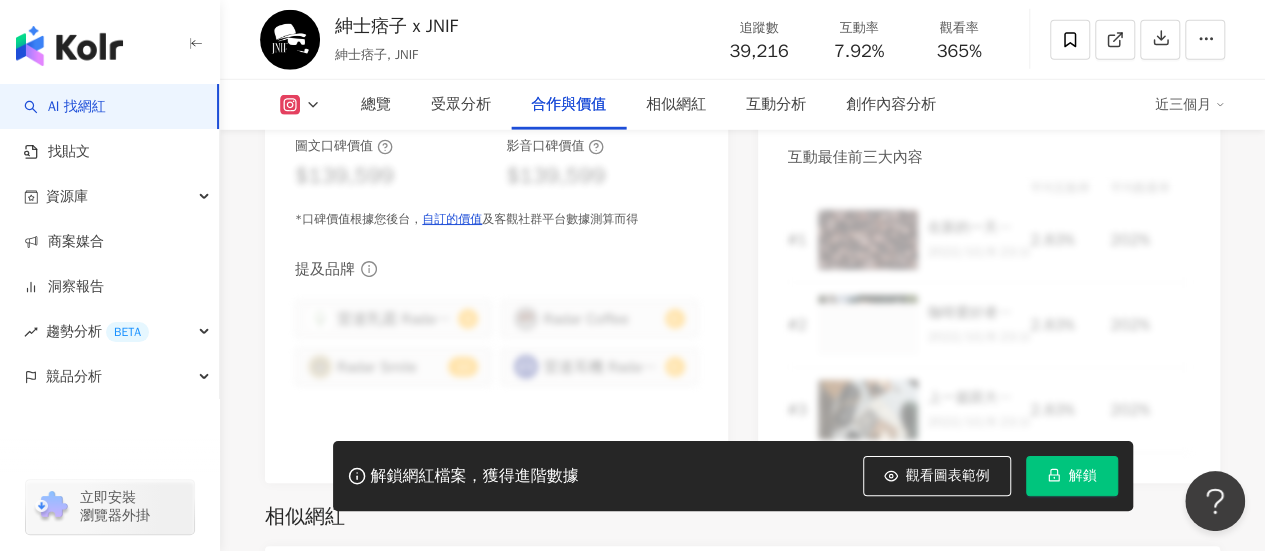 scroll, scrollTop: 2800, scrollLeft: 0, axis: vertical 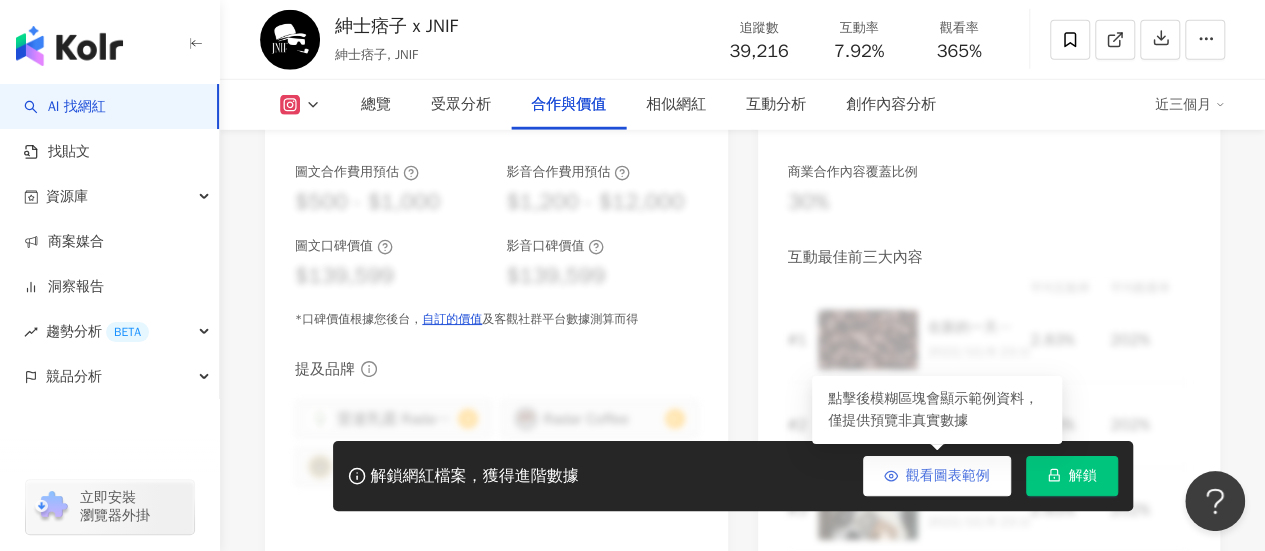 click on "觀看圖表範例" at bounding box center (948, 476) 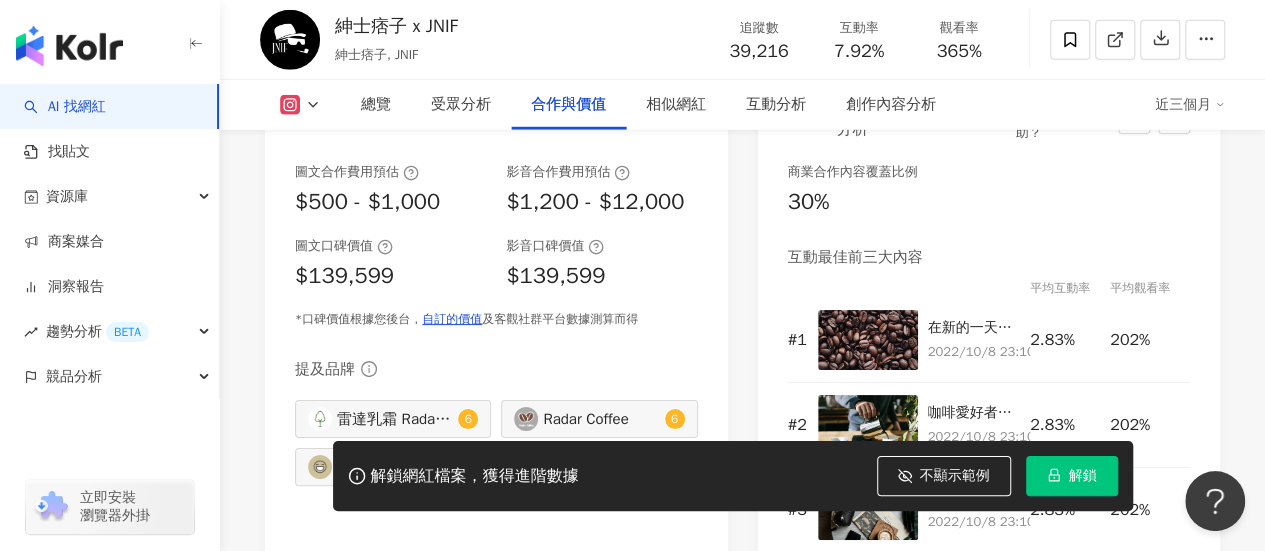 click on "互動最佳前三大內容" at bounding box center [989, 257] 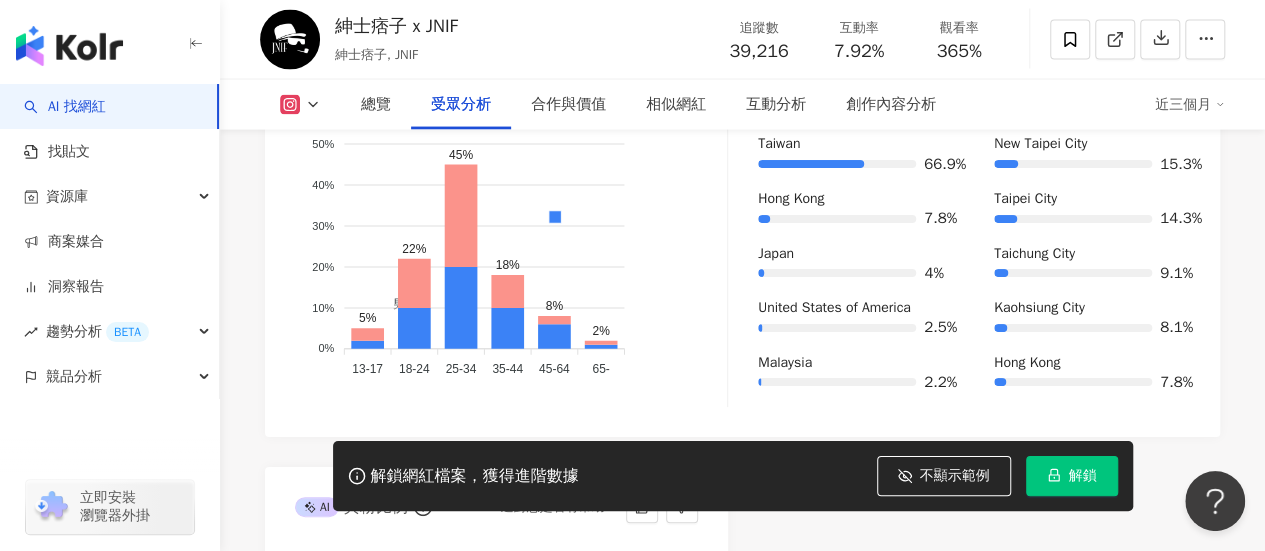 scroll, scrollTop: 1800, scrollLeft: 0, axis: vertical 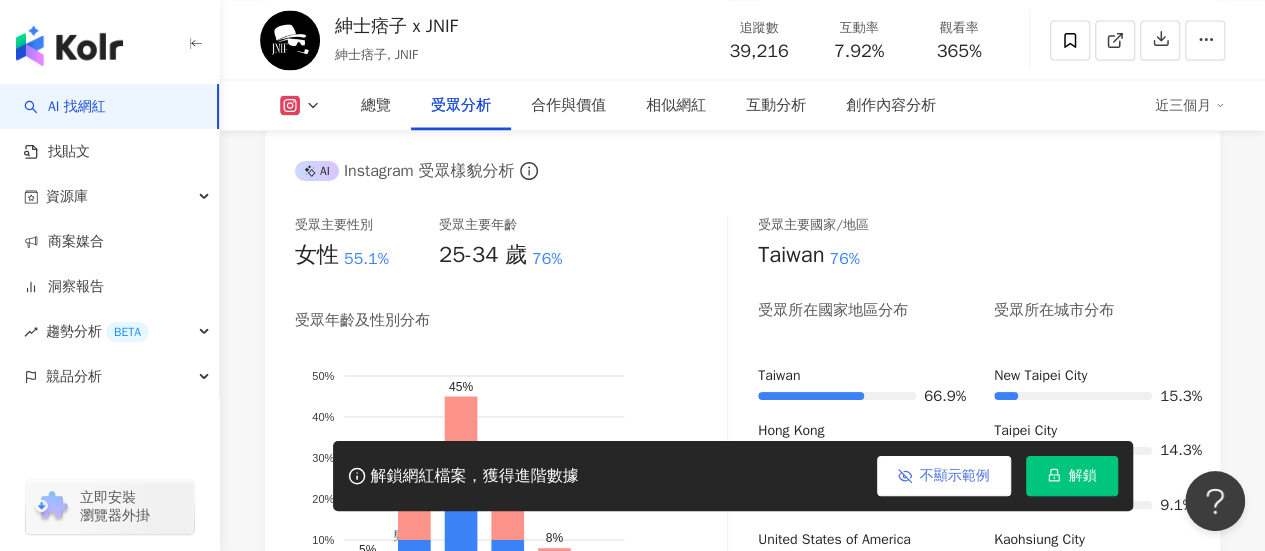 click on "不顯示範例" at bounding box center (955, 476) 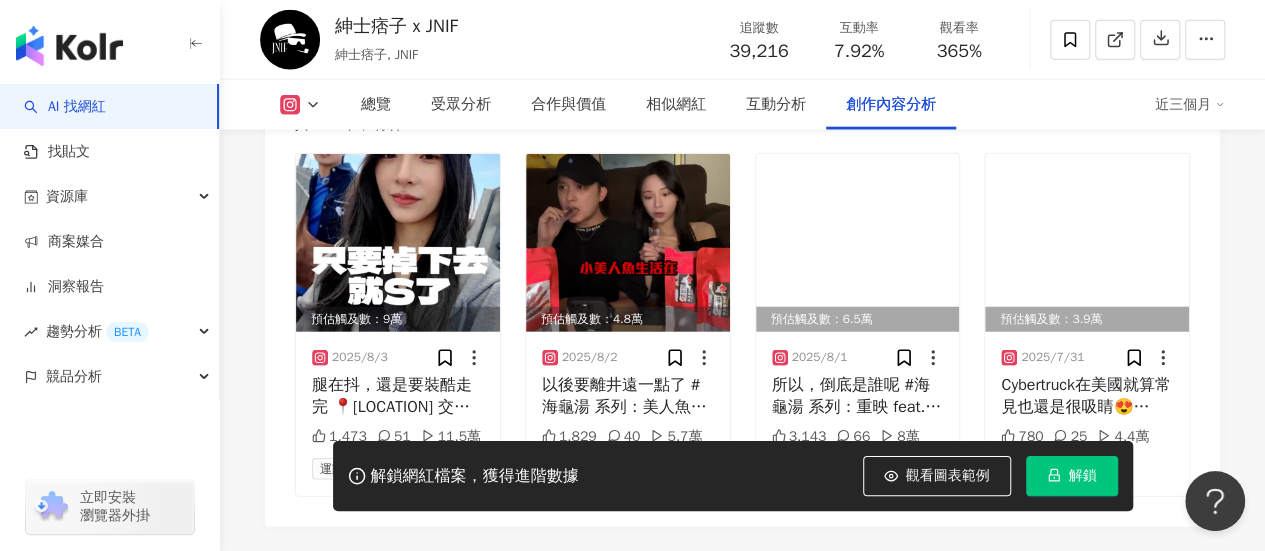 scroll, scrollTop: 6128, scrollLeft: 0, axis: vertical 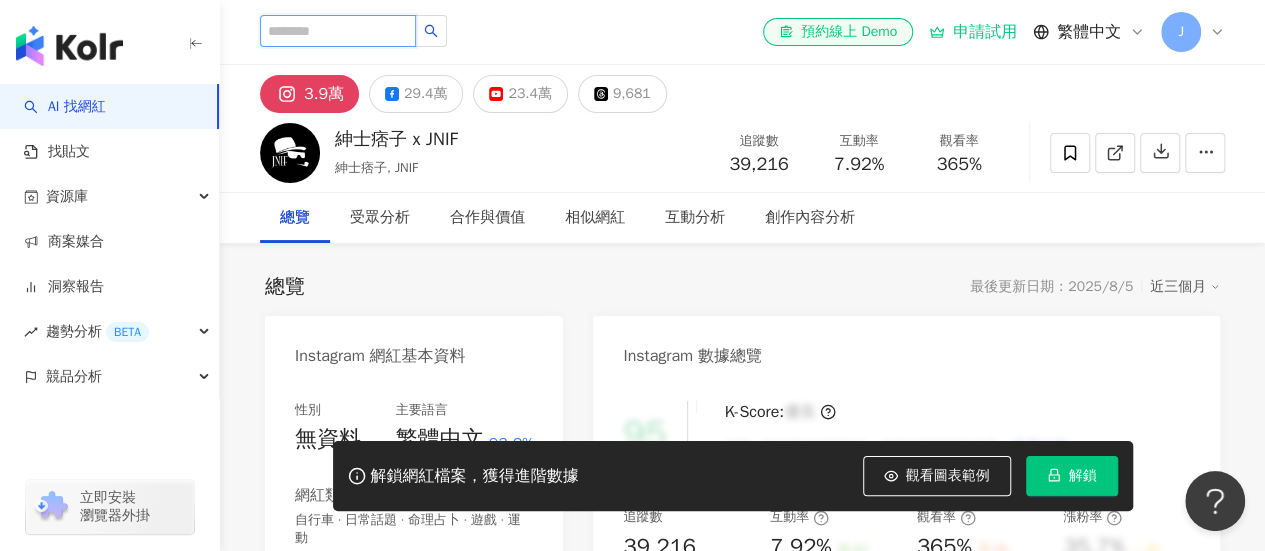 click at bounding box center [338, 31] 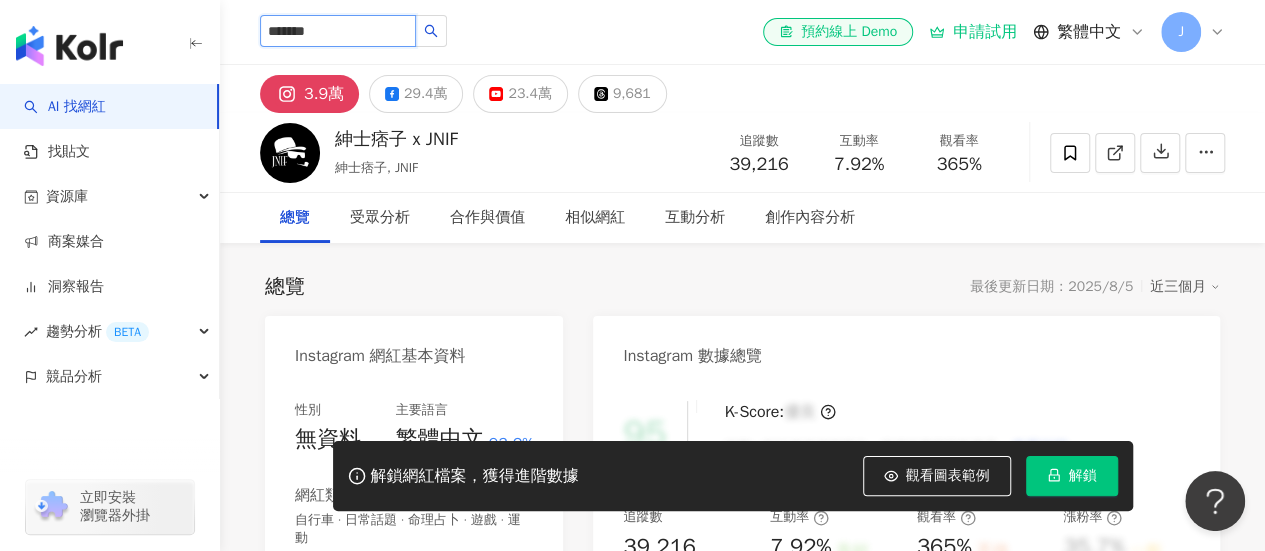 type on "*******" 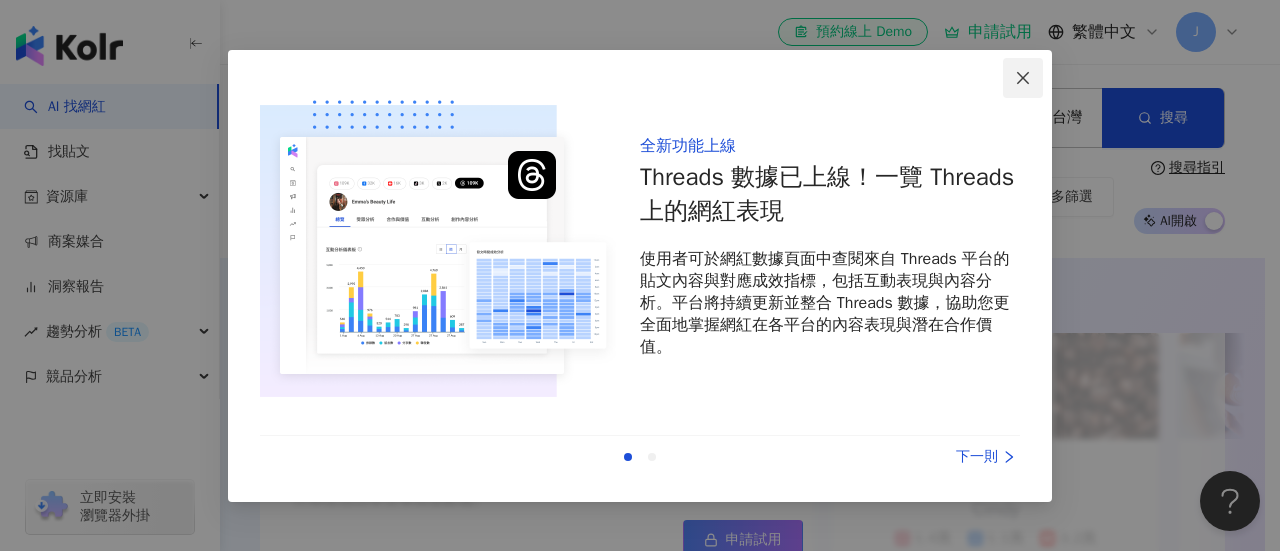 click 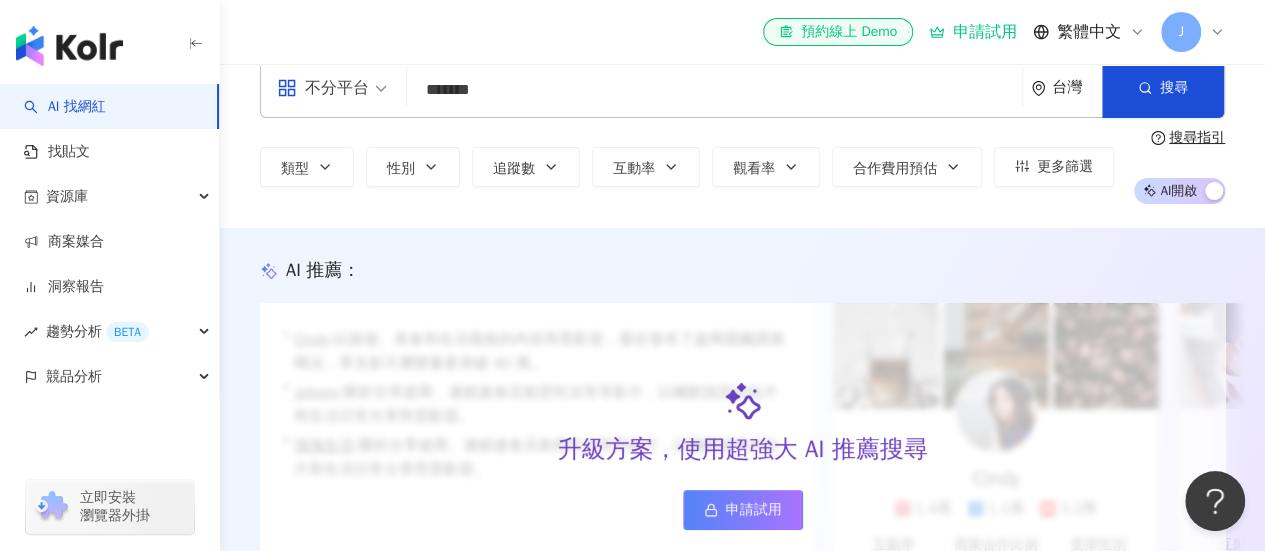 scroll, scrollTop: 0, scrollLeft: 0, axis: both 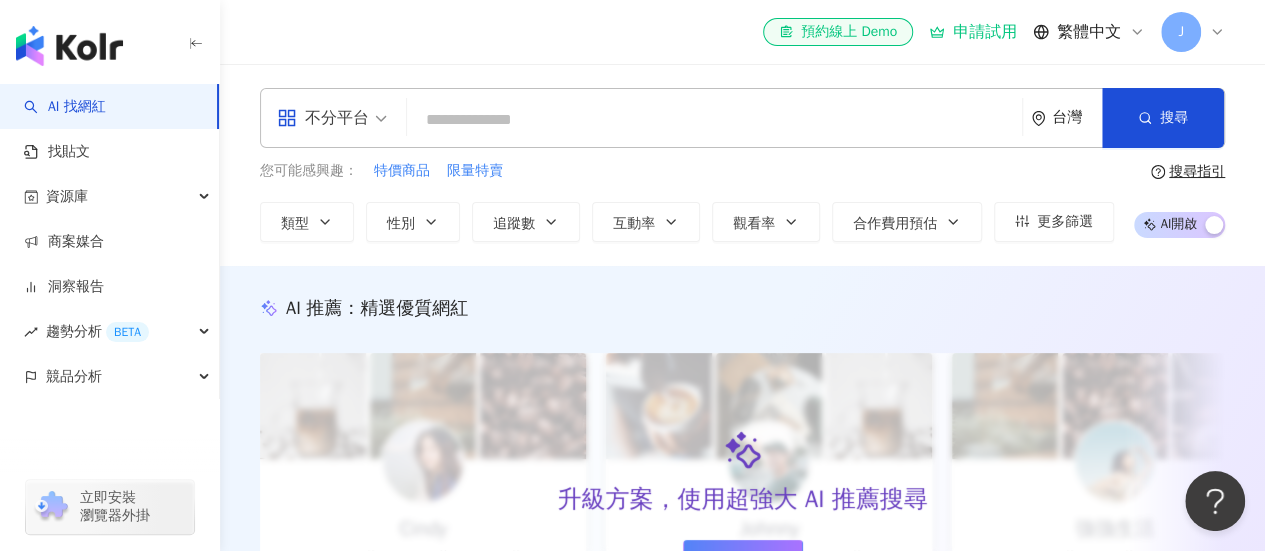 click at bounding box center [714, 120] 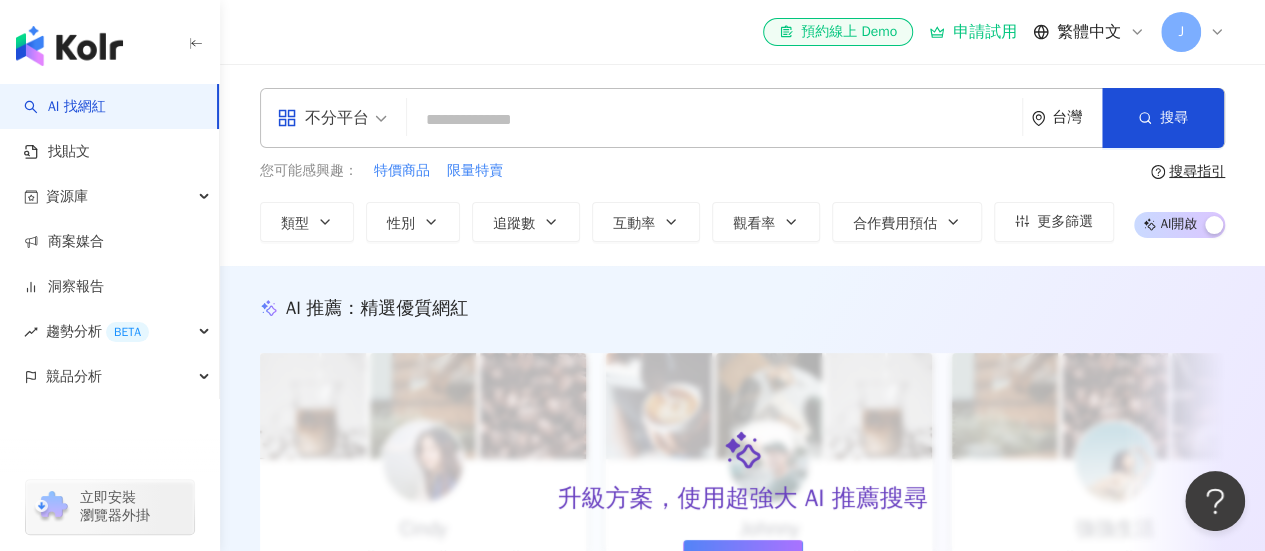 click at bounding box center [714, 120] 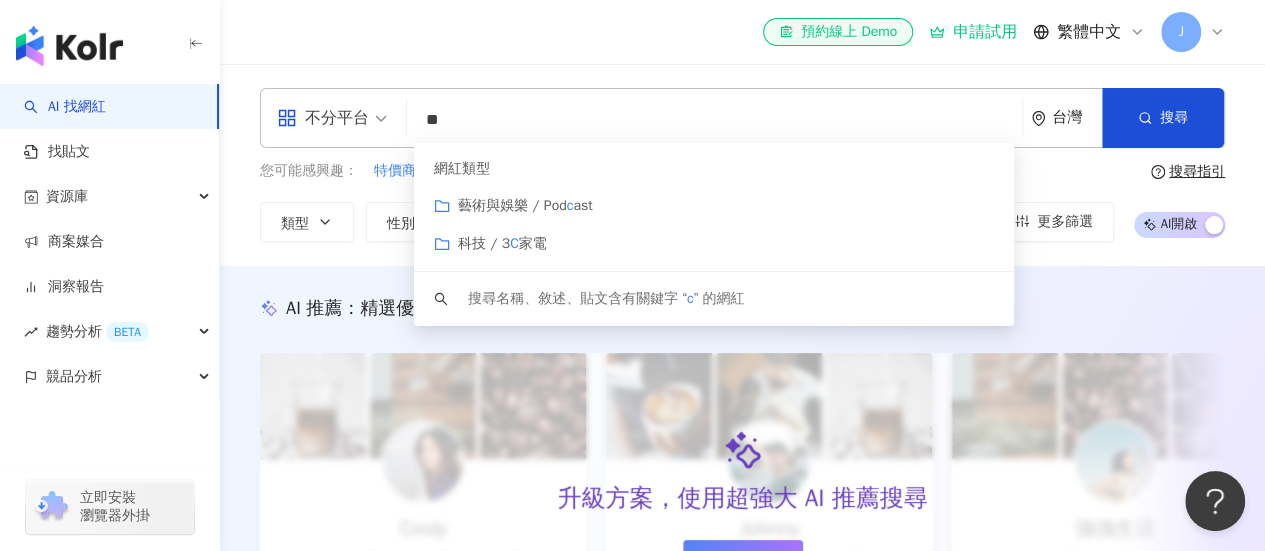 type on "*" 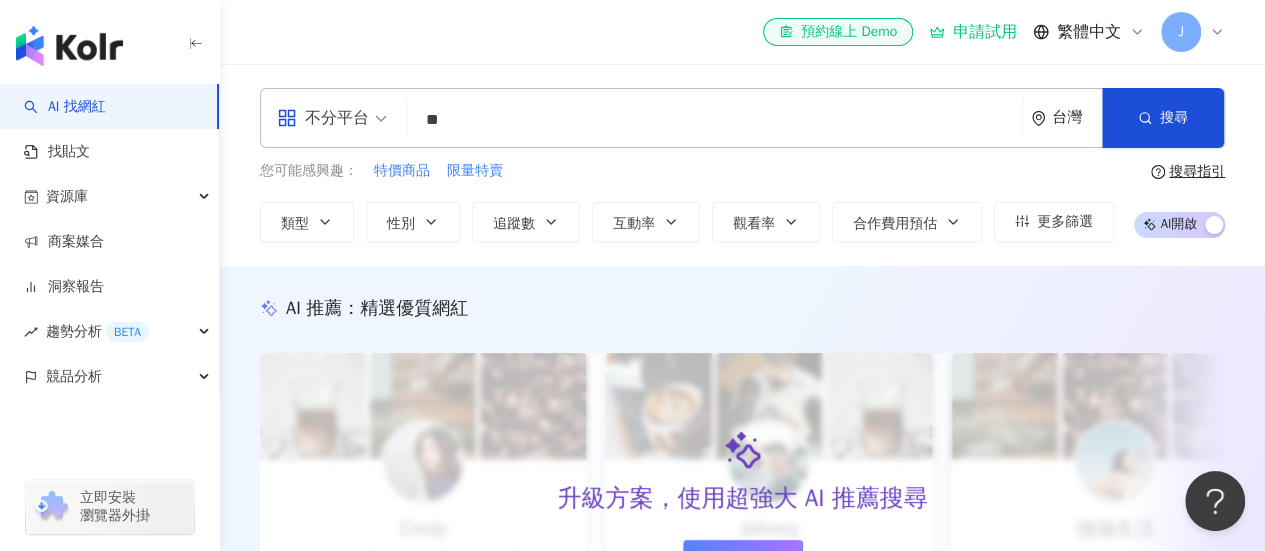 type on "**" 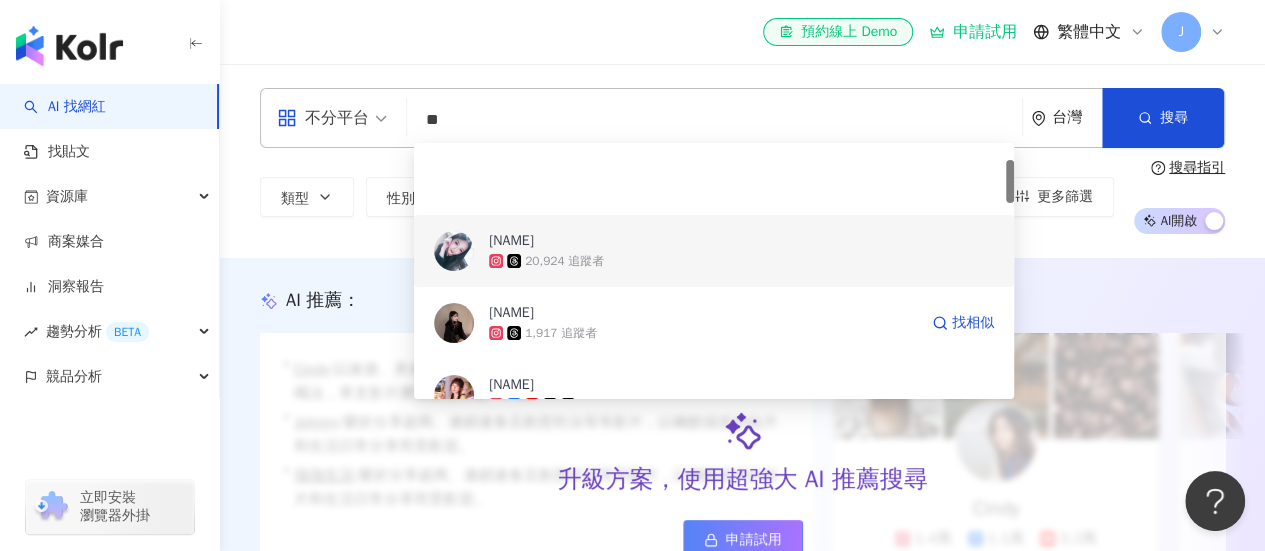 scroll, scrollTop: 100, scrollLeft: 0, axis: vertical 